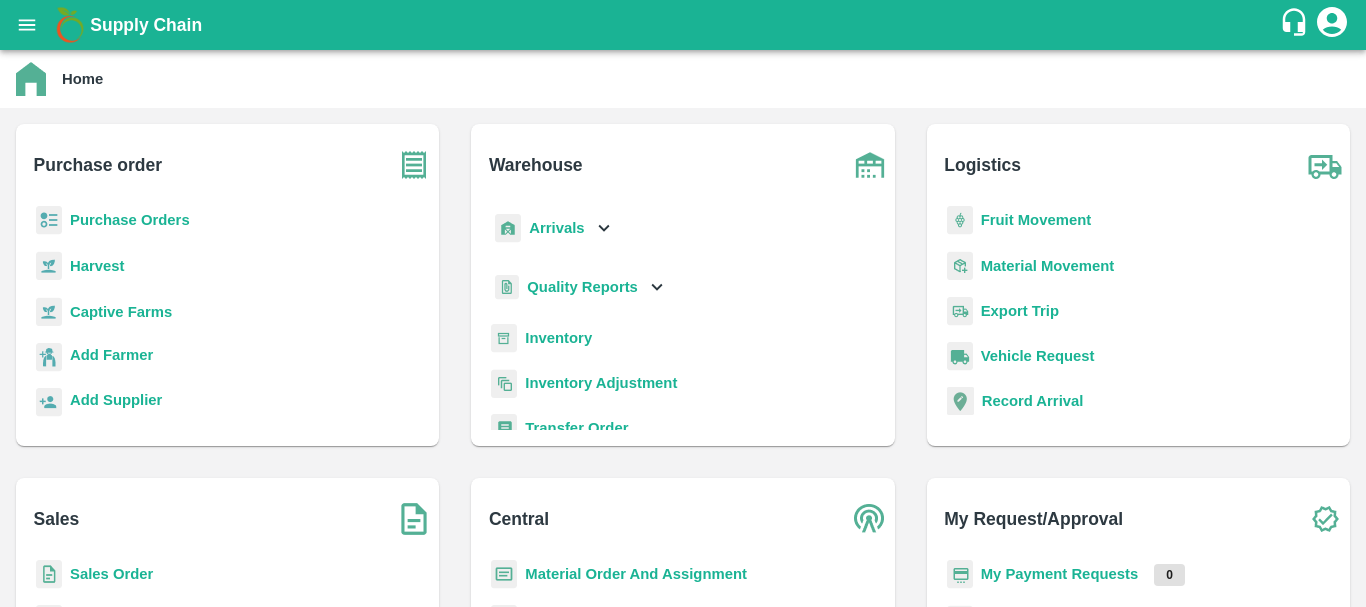 scroll, scrollTop: 0, scrollLeft: 0, axis: both 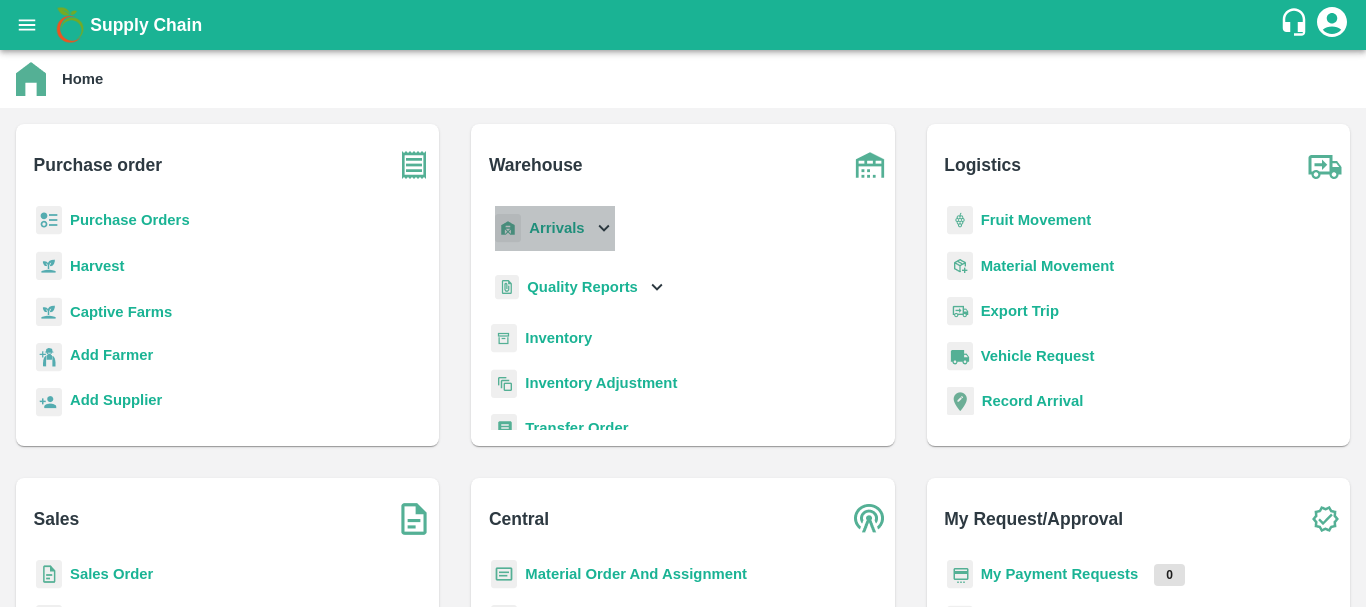 click on "Arrivals" at bounding box center [556, 228] 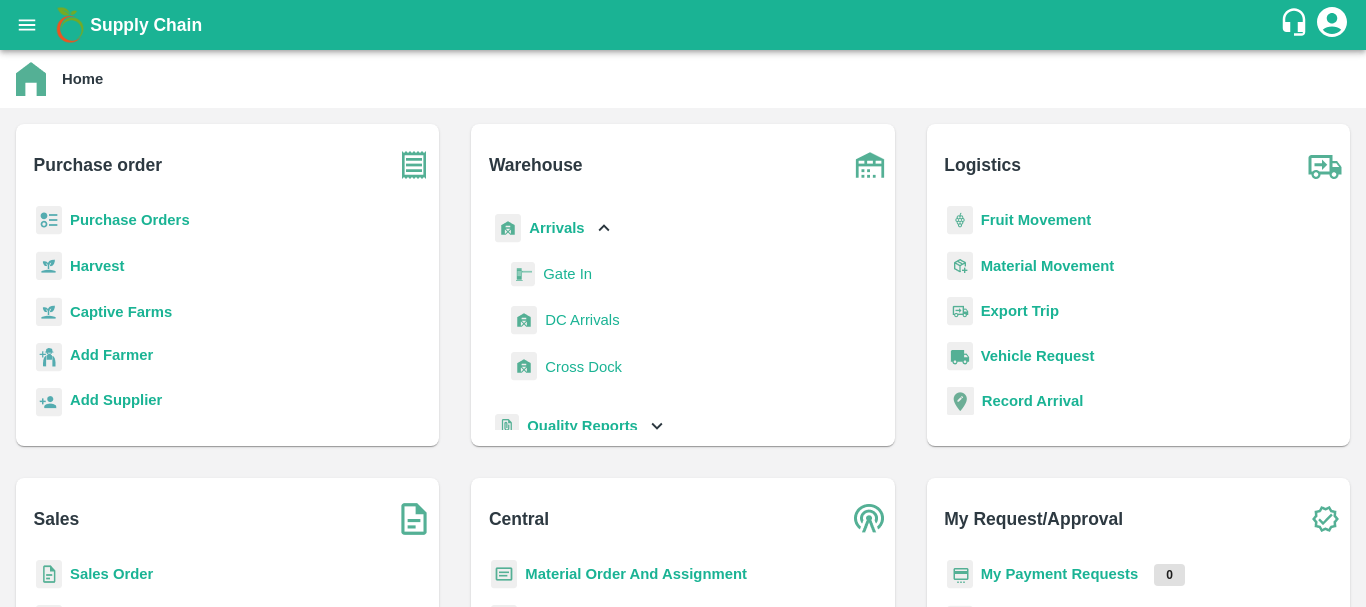 click on "DC Arrivals" at bounding box center [582, 320] 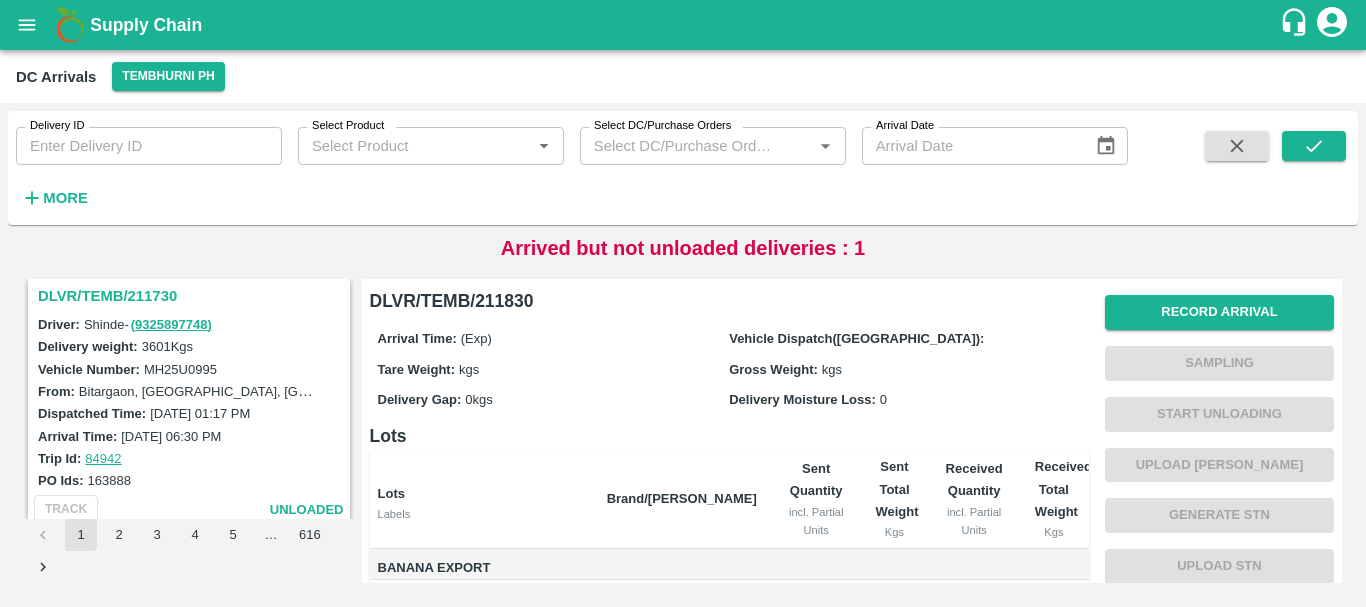 scroll, scrollTop: 6020, scrollLeft: 0, axis: vertical 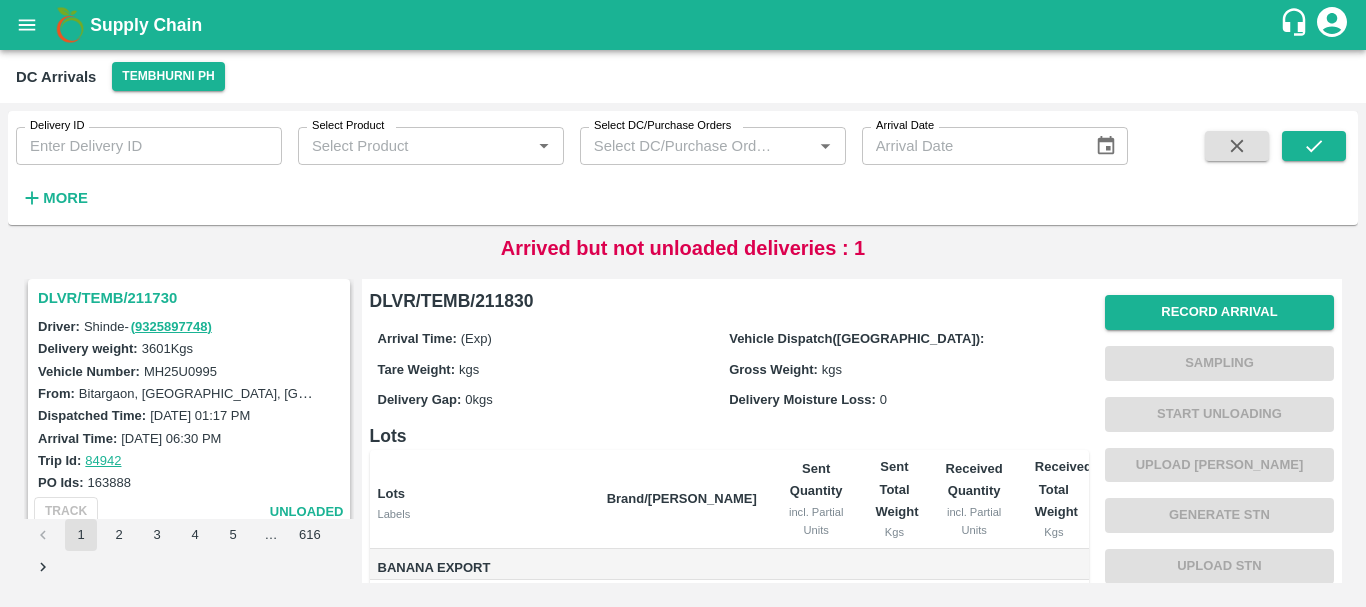 click on "DLVR/TEMB/211730" at bounding box center [192, 298] 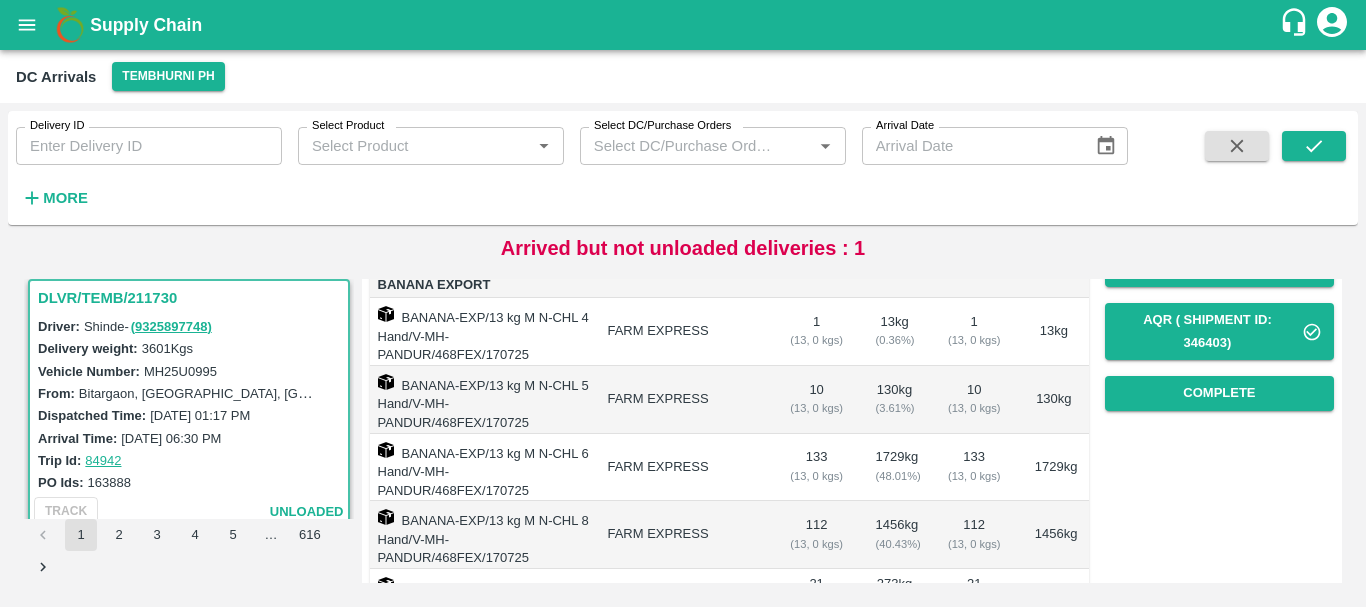 scroll, scrollTop: 396, scrollLeft: 0, axis: vertical 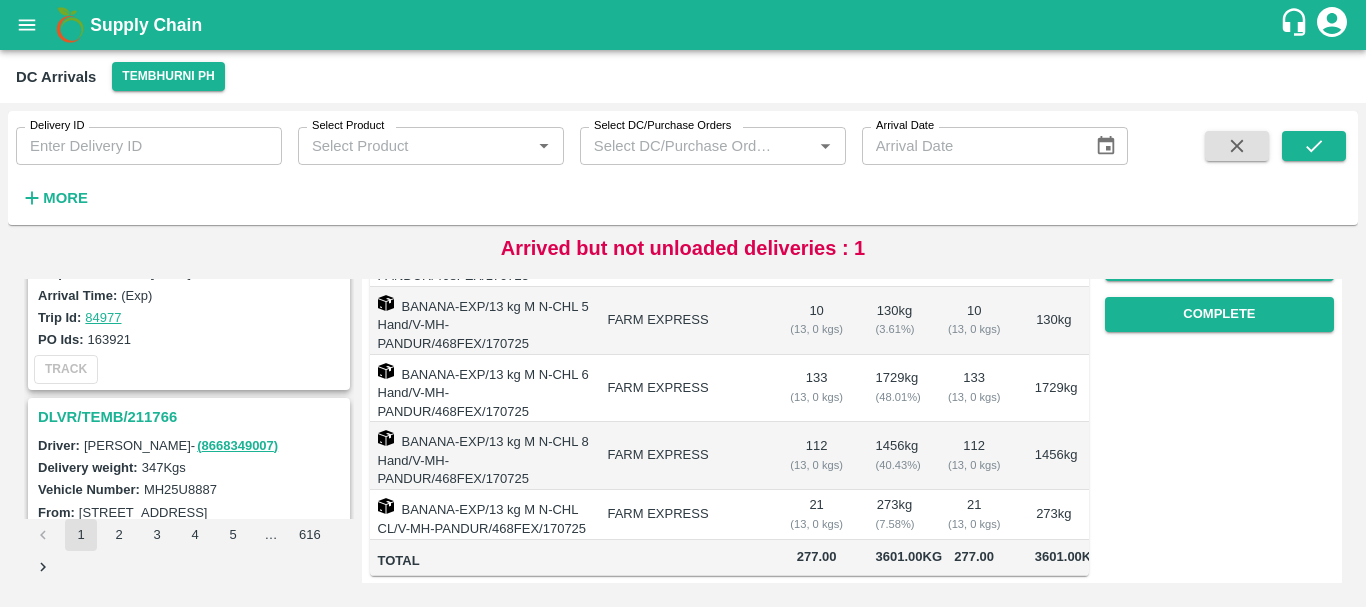 click on "DLVR/TEMB/211766" at bounding box center (192, 417) 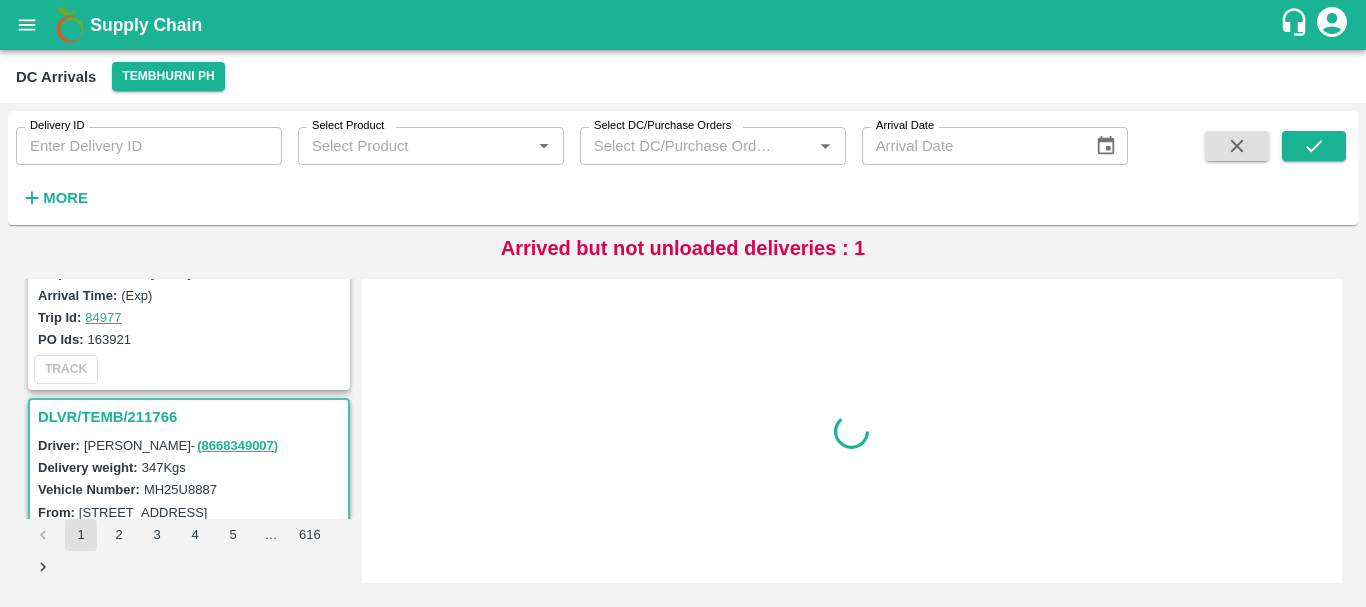 scroll, scrollTop: 0, scrollLeft: 0, axis: both 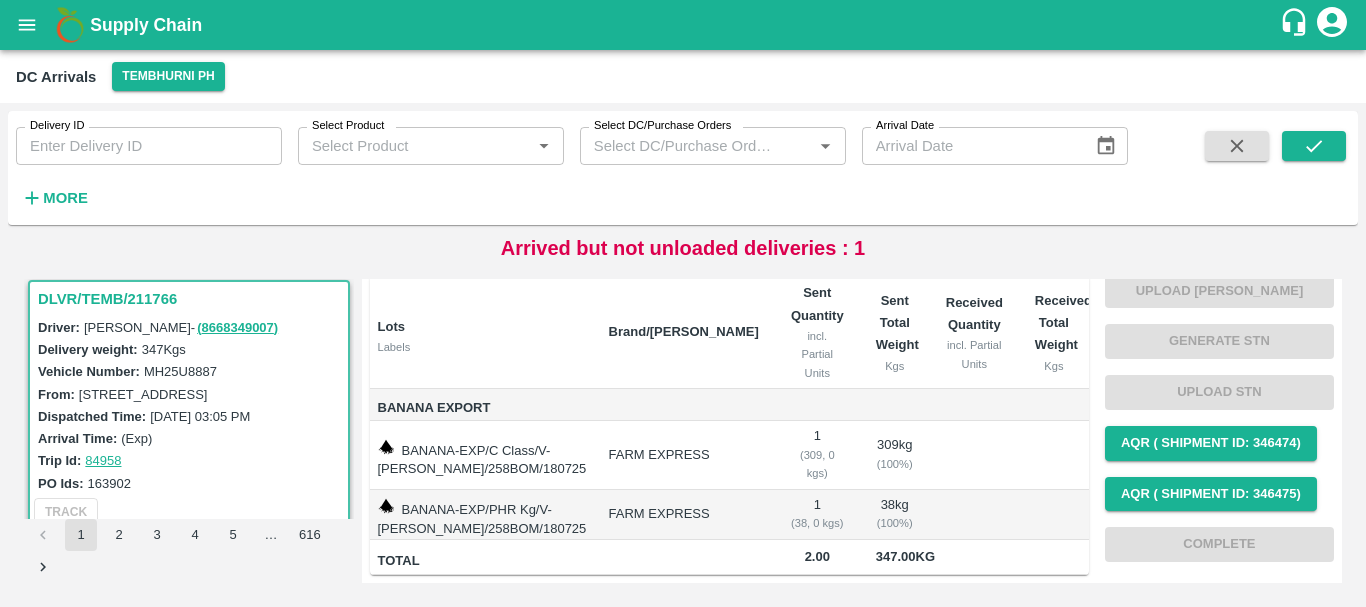 click on "BANANA-EXP/C Class/V-[PERSON_NAME]/258BOM/180725" at bounding box center (481, 455) 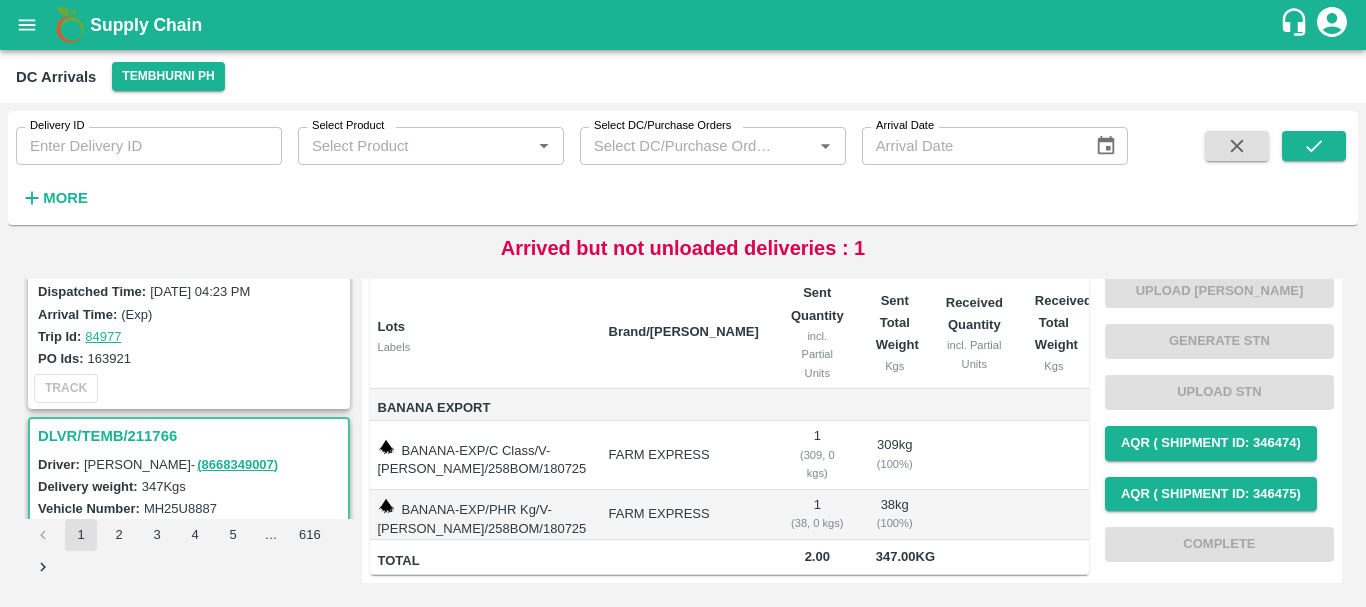 scroll, scrollTop: 5447, scrollLeft: 0, axis: vertical 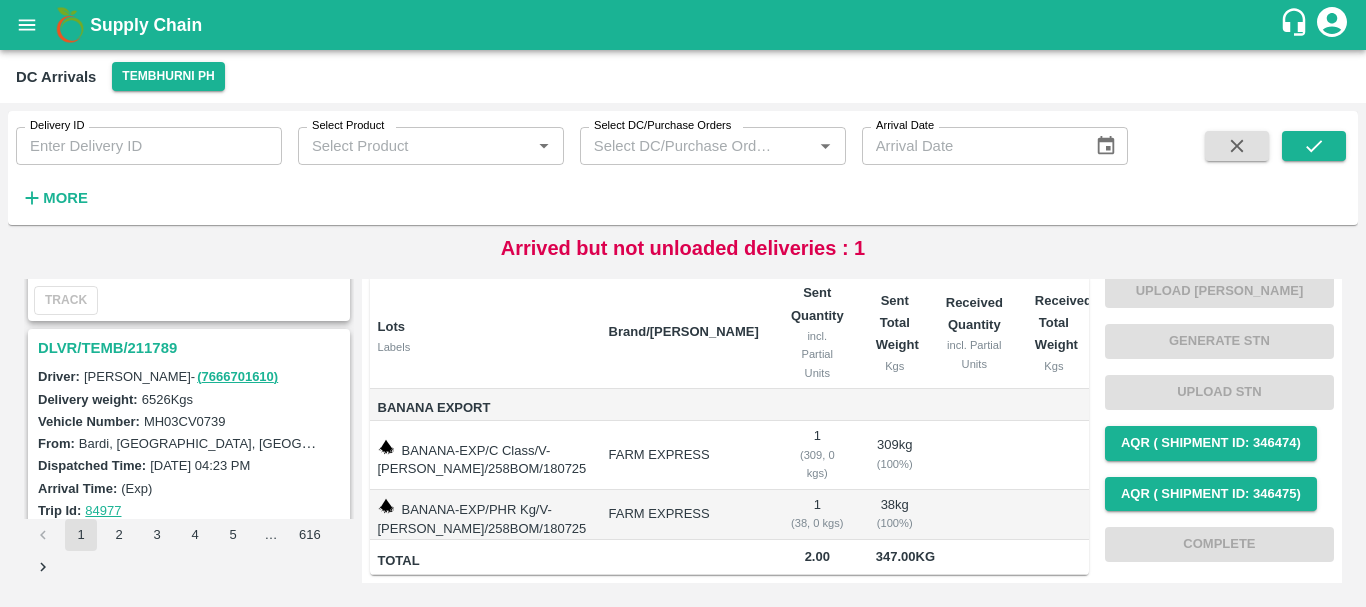 click on "DLVR/TEMB/211789" at bounding box center [192, 348] 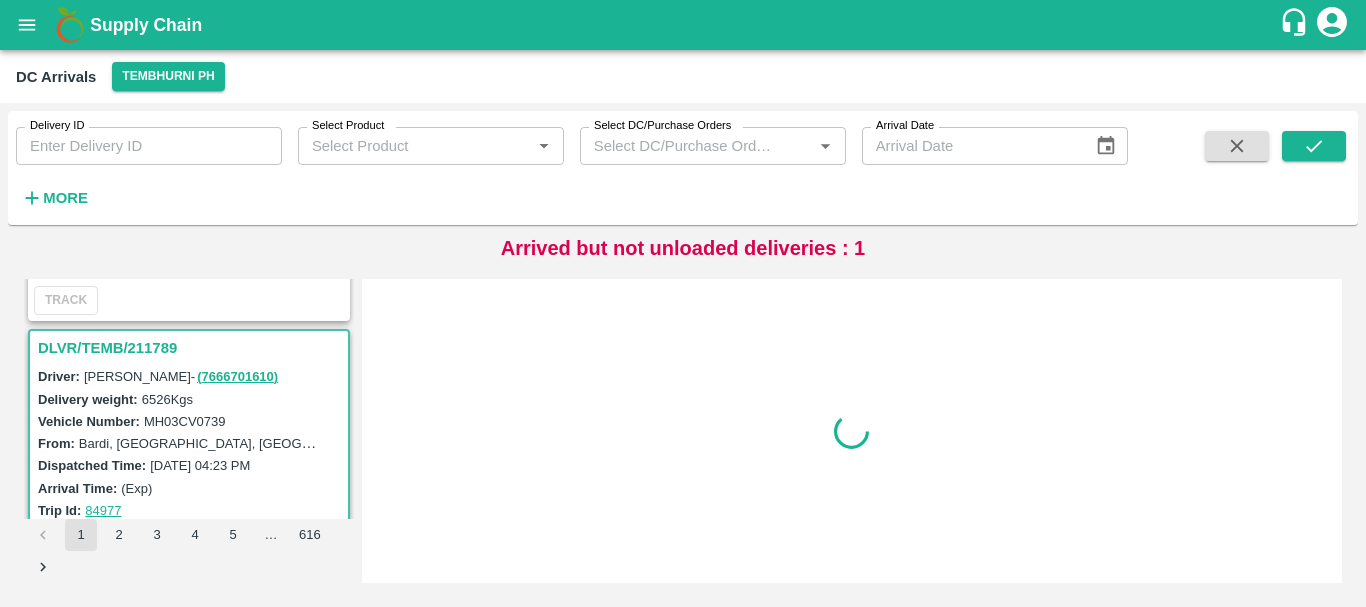 scroll, scrollTop: 0, scrollLeft: 0, axis: both 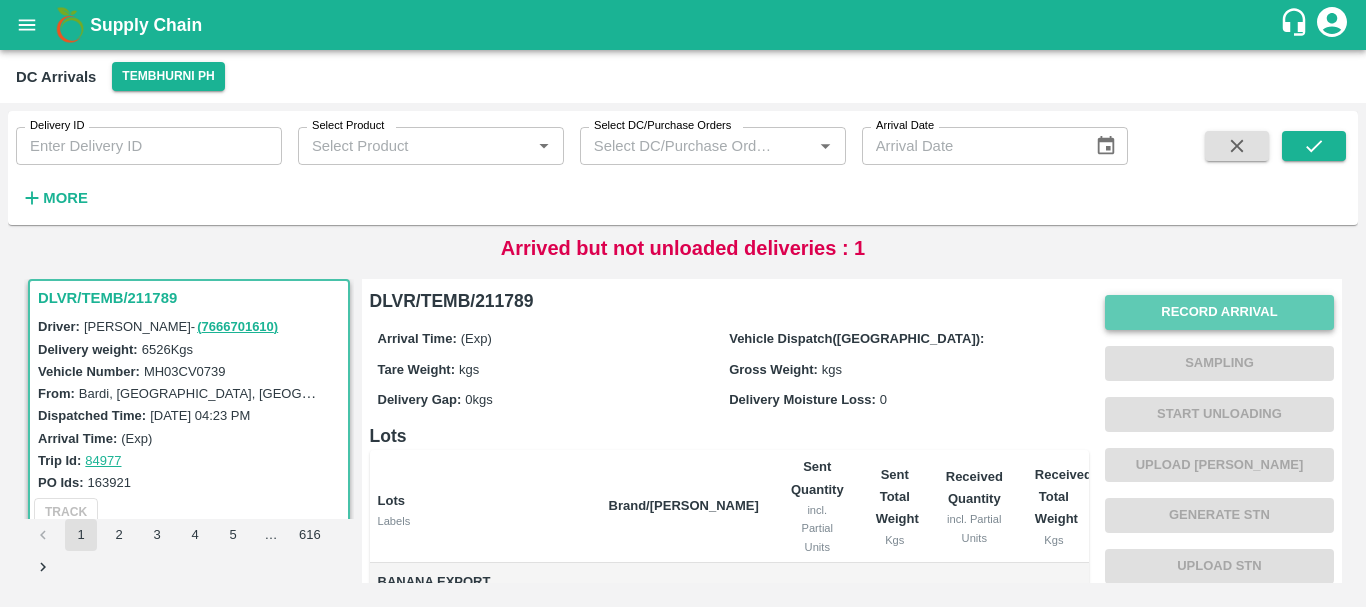 click on "Record Arrival" at bounding box center (1219, 312) 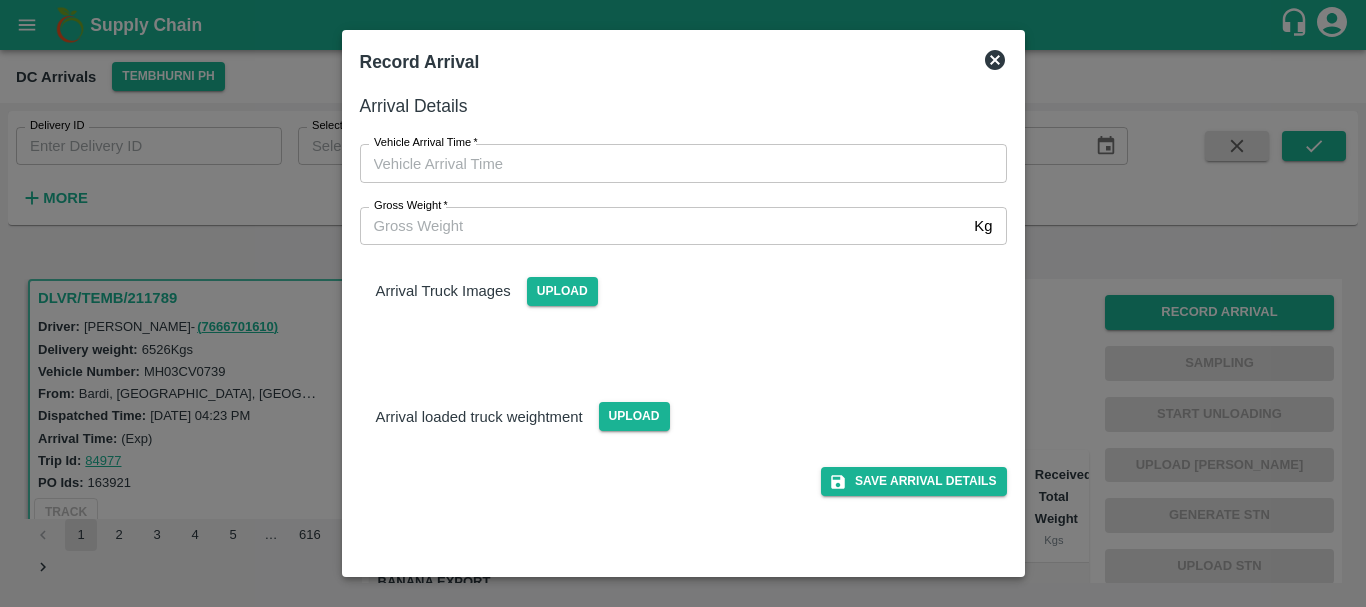 type on "DD/MM/YYYY hh:mm aa" 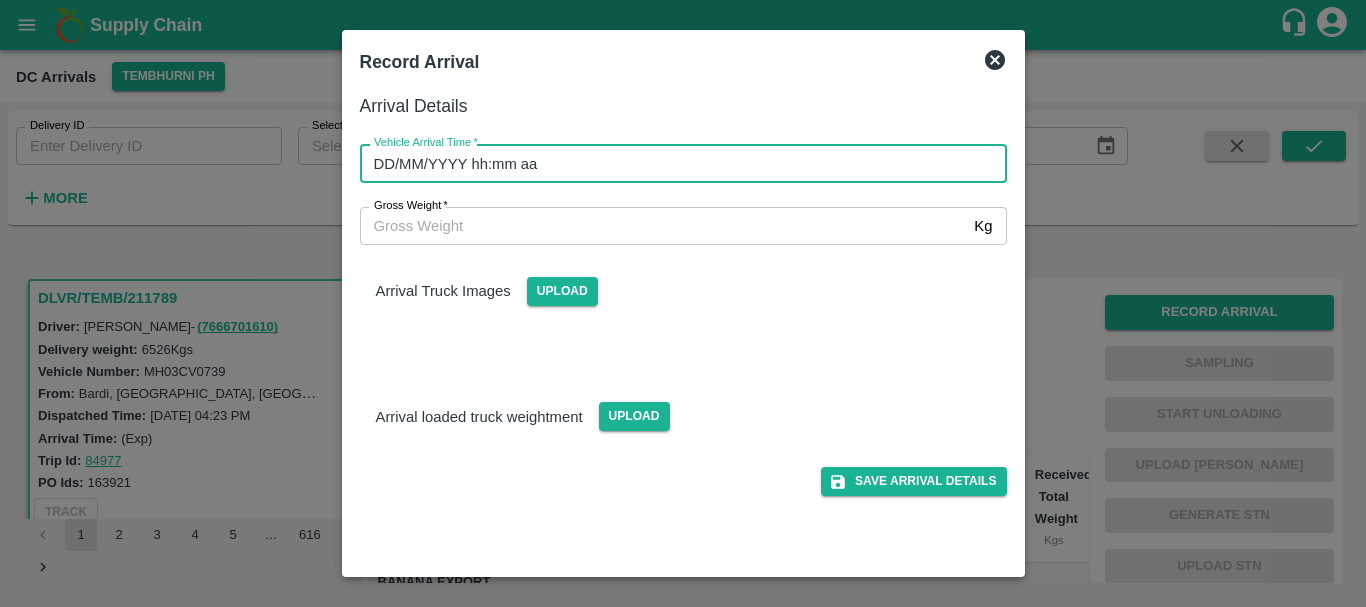 click on "DD/MM/YYYY hh:mm aa" at bounding box center [676, 163] 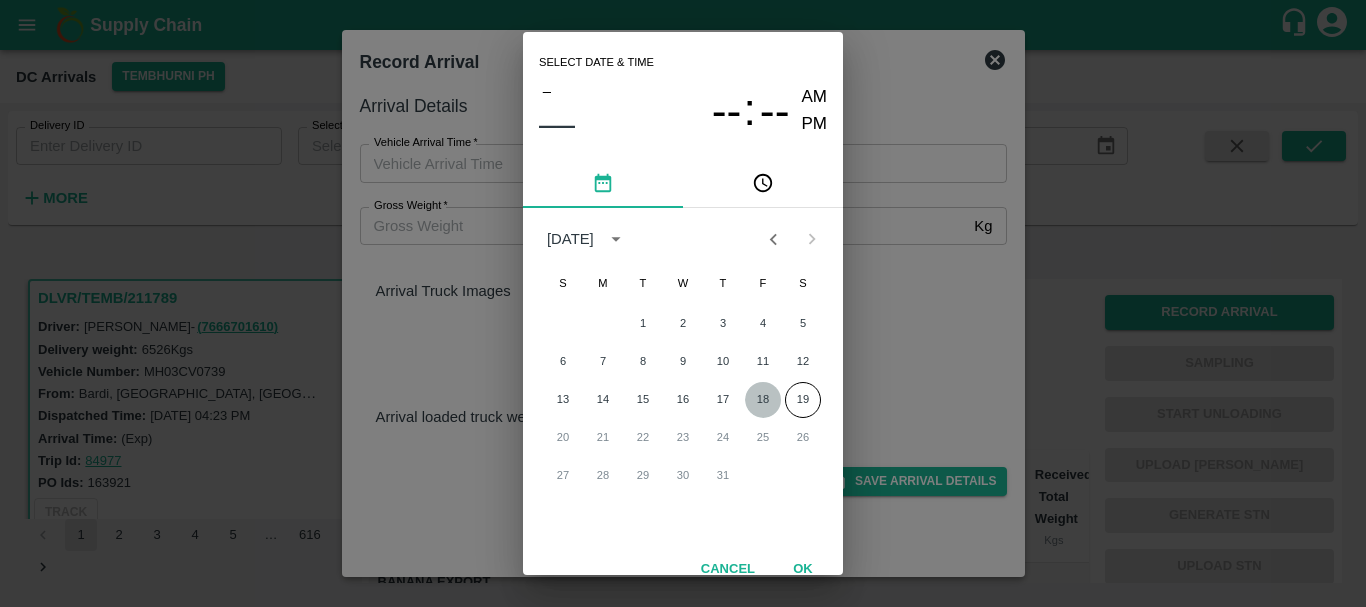 click on "18" at bounding box center [763, 400] 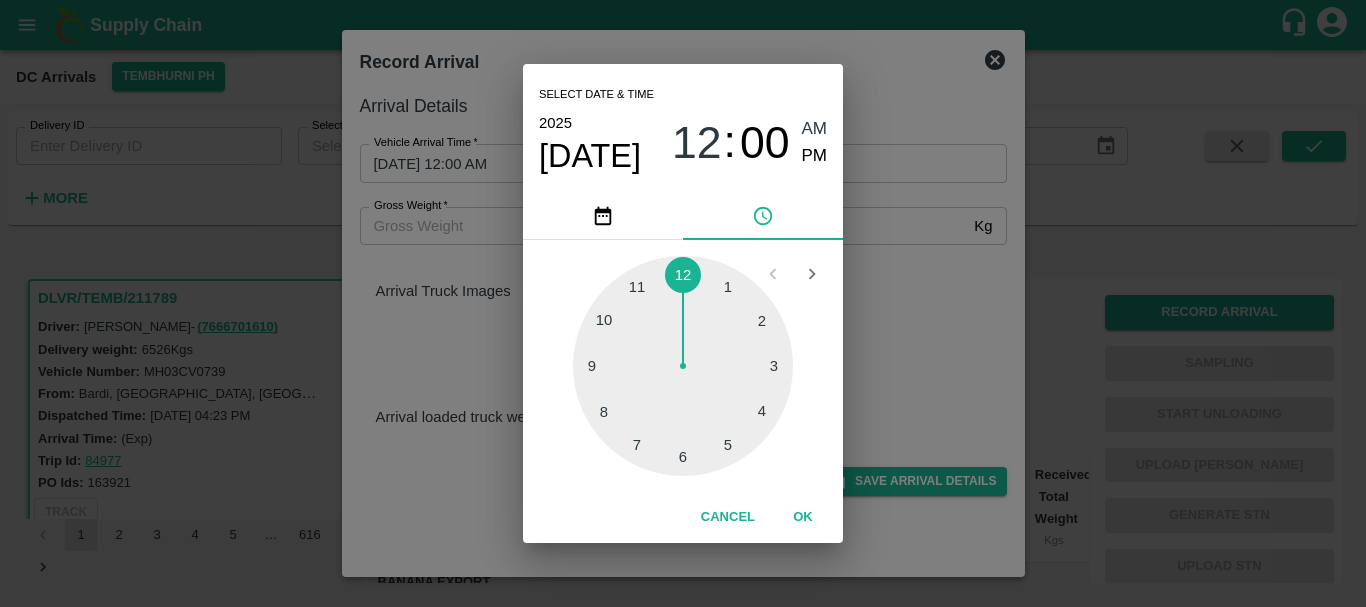click at bounding box center [683, 366] 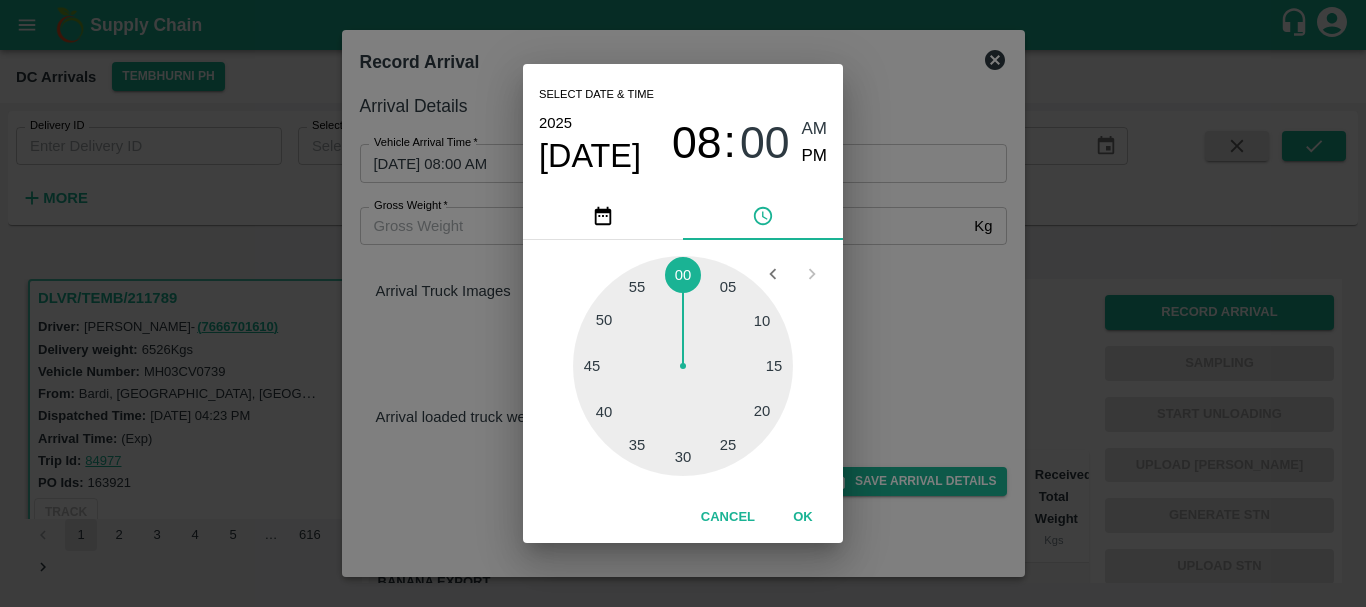 click at bounding box center [683, 366] 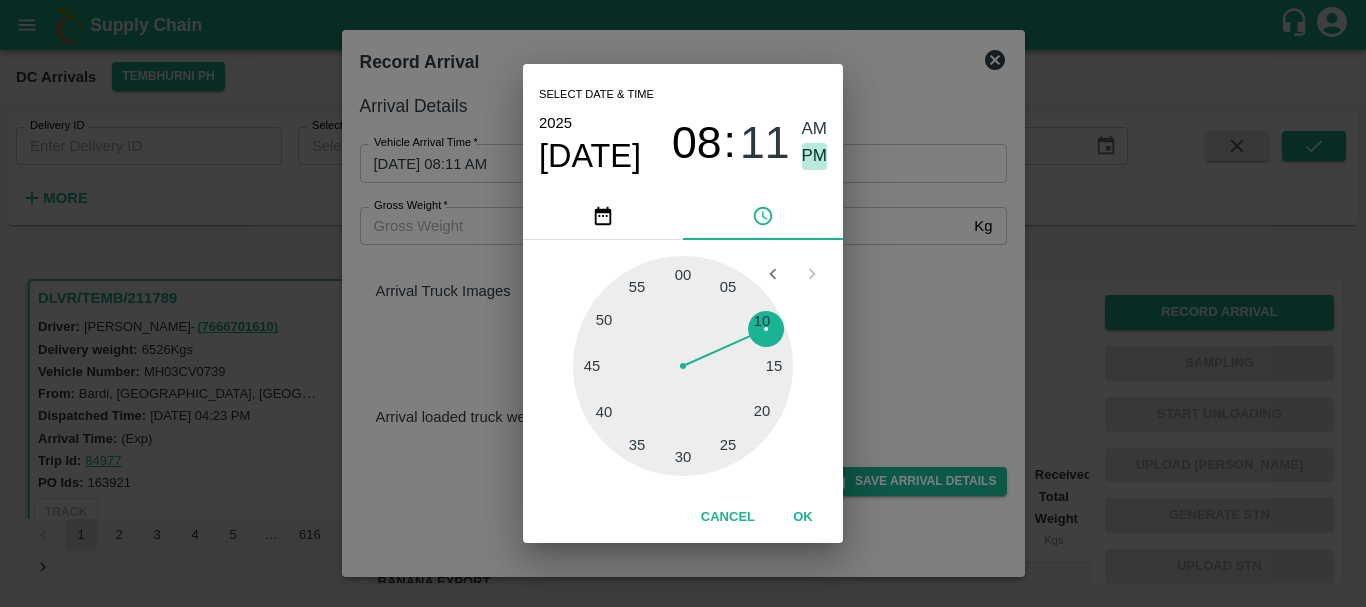 click on "PM" at bounding box center [815, 156] 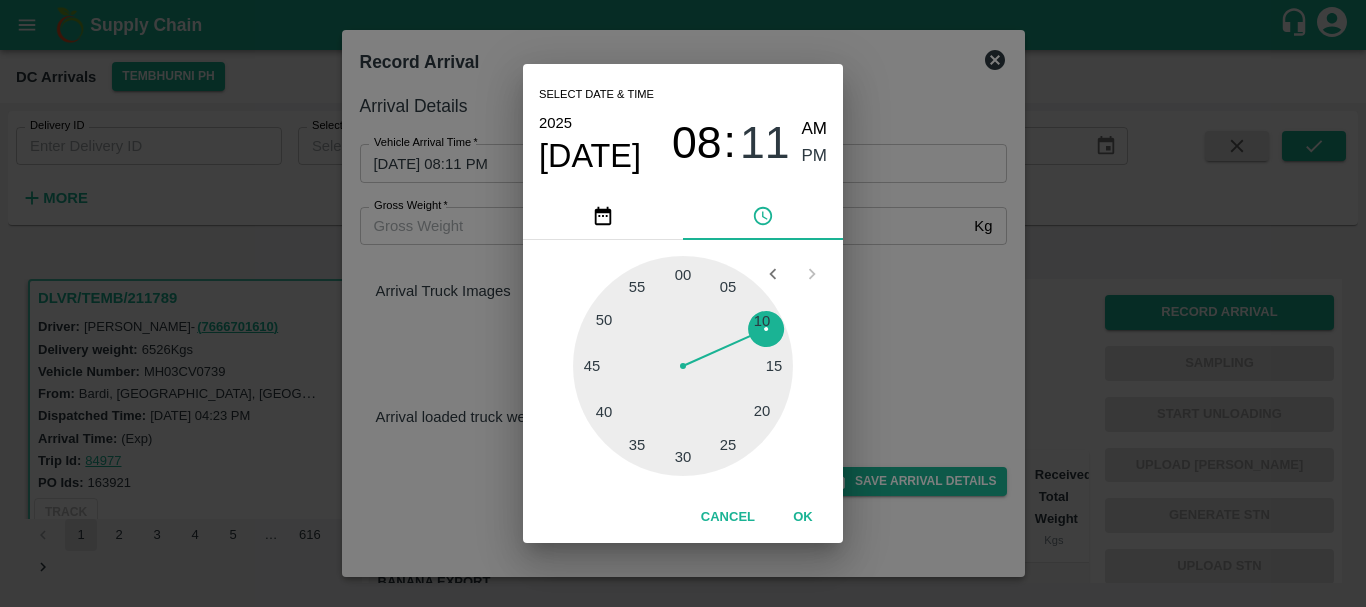 click on "Select date & time [DATE] 08 : 11 AM PM 05 10 15 20 25 30 35 40 45 50 55 00 Cancel OK" at bounding box center (683, 303) 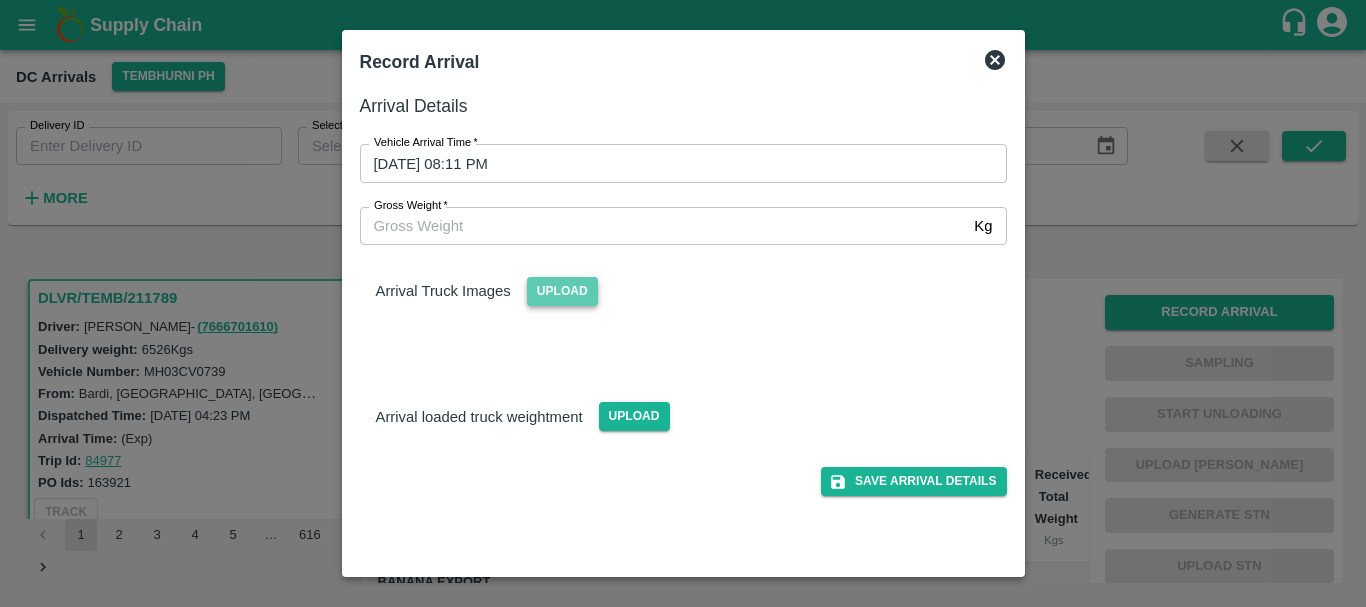 click on "Upload" at bounding box center (562, 291) 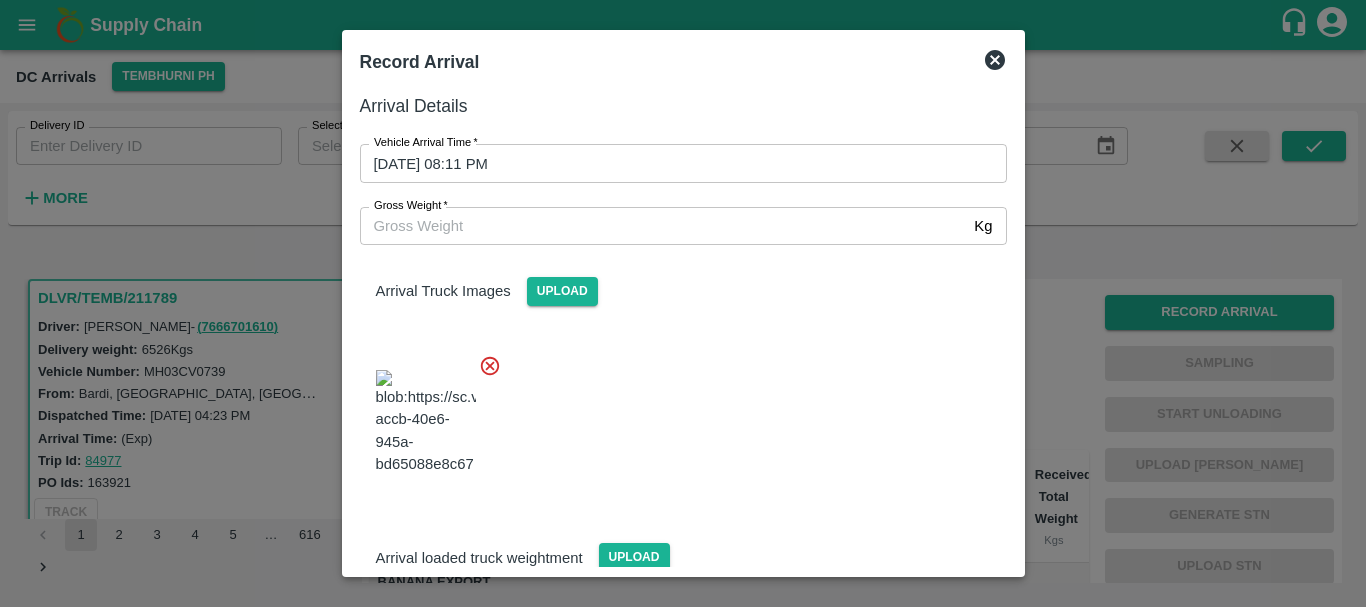 scroll, scrollTop: 107, scrollLeft: 0, axis: vertical 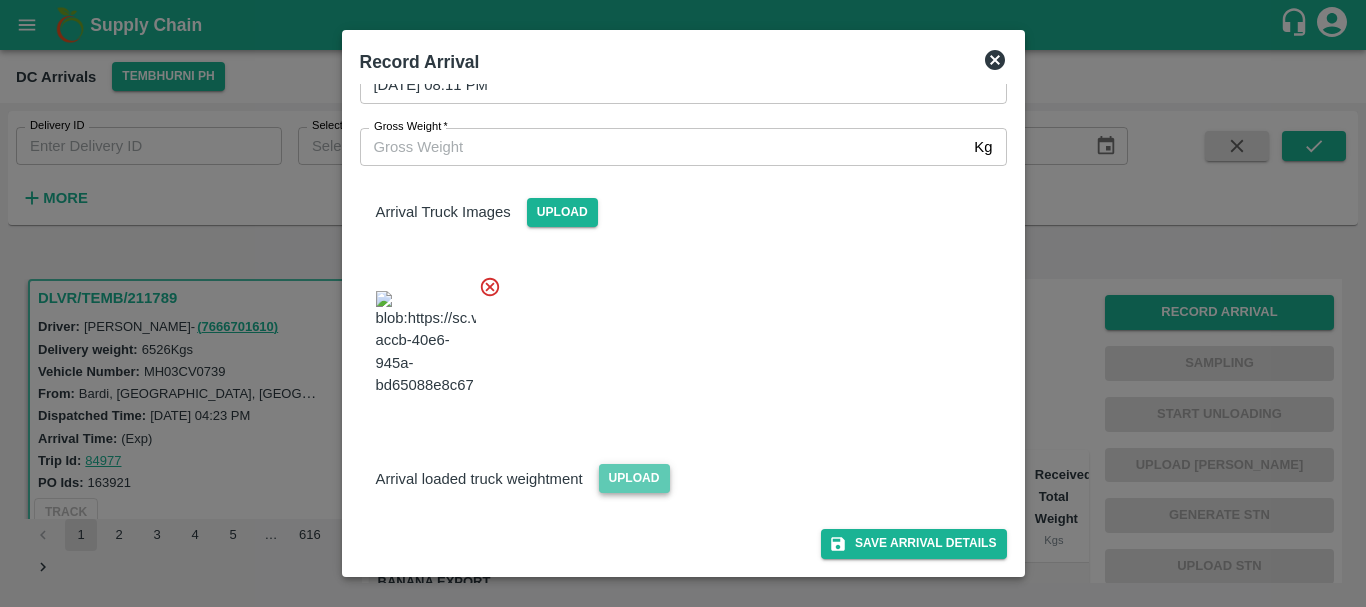 click on "Upload" at bounding box center (634, 478) 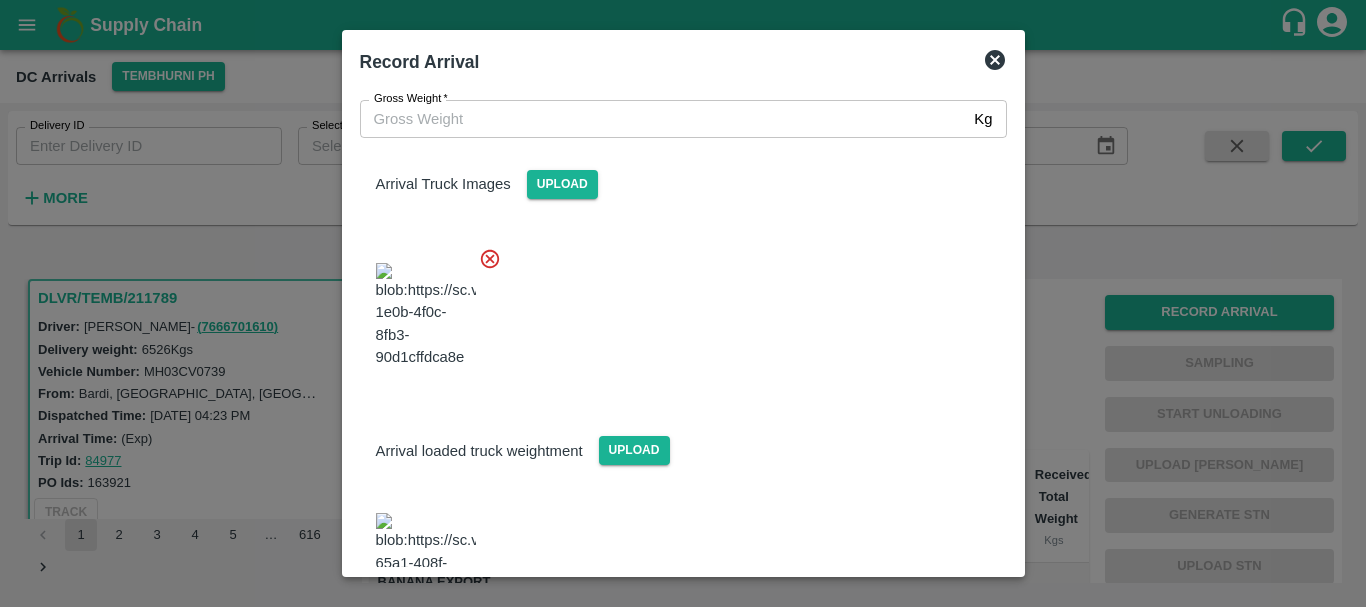 scroll, scrollTop: 199, scrollLeft: 0, axis: vertical 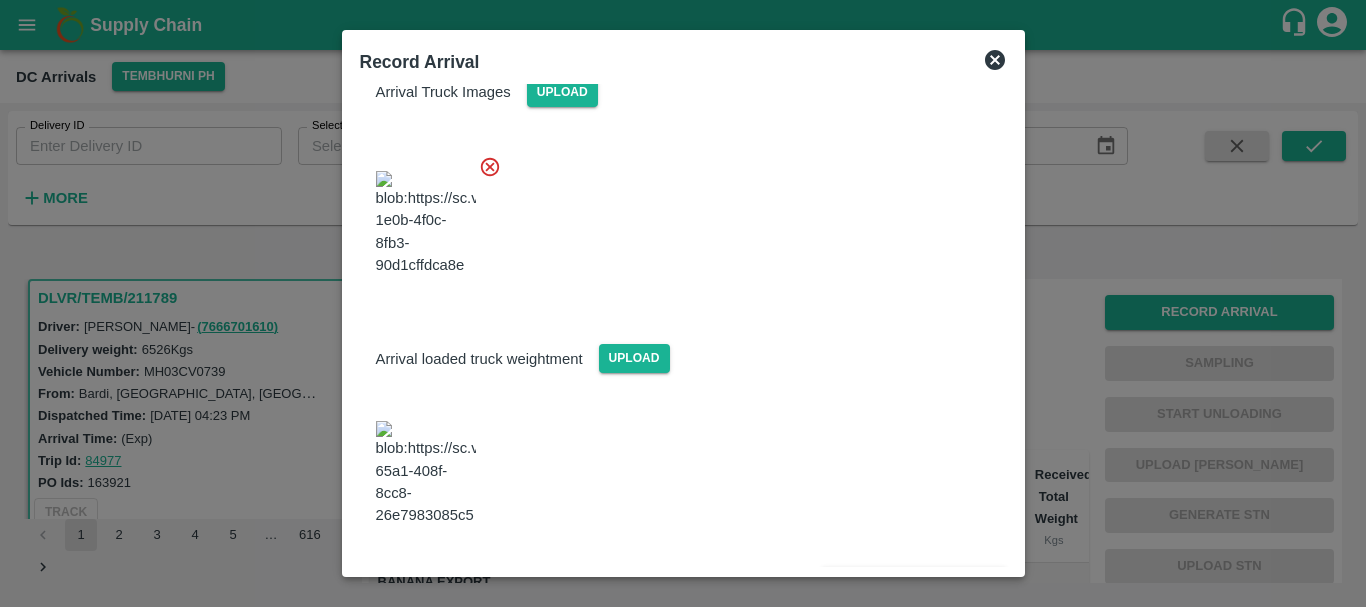 click at bounding box center (426, 473) 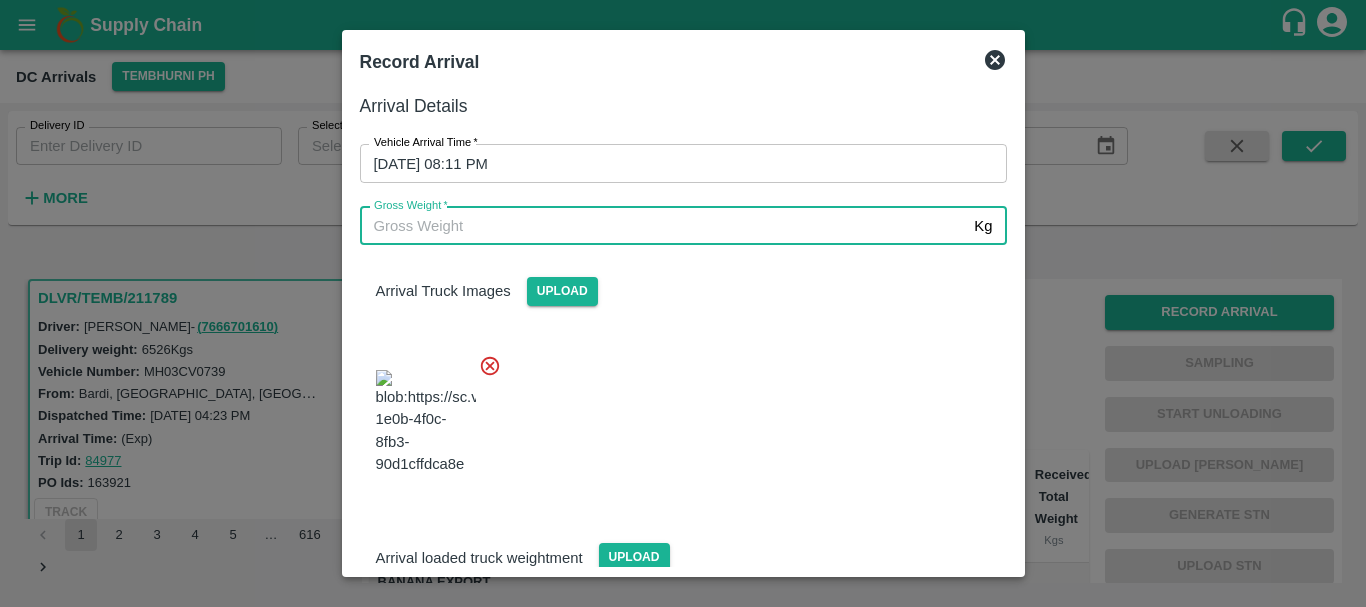 click on "Gross Weight   *" at bounding box center [663, 226] 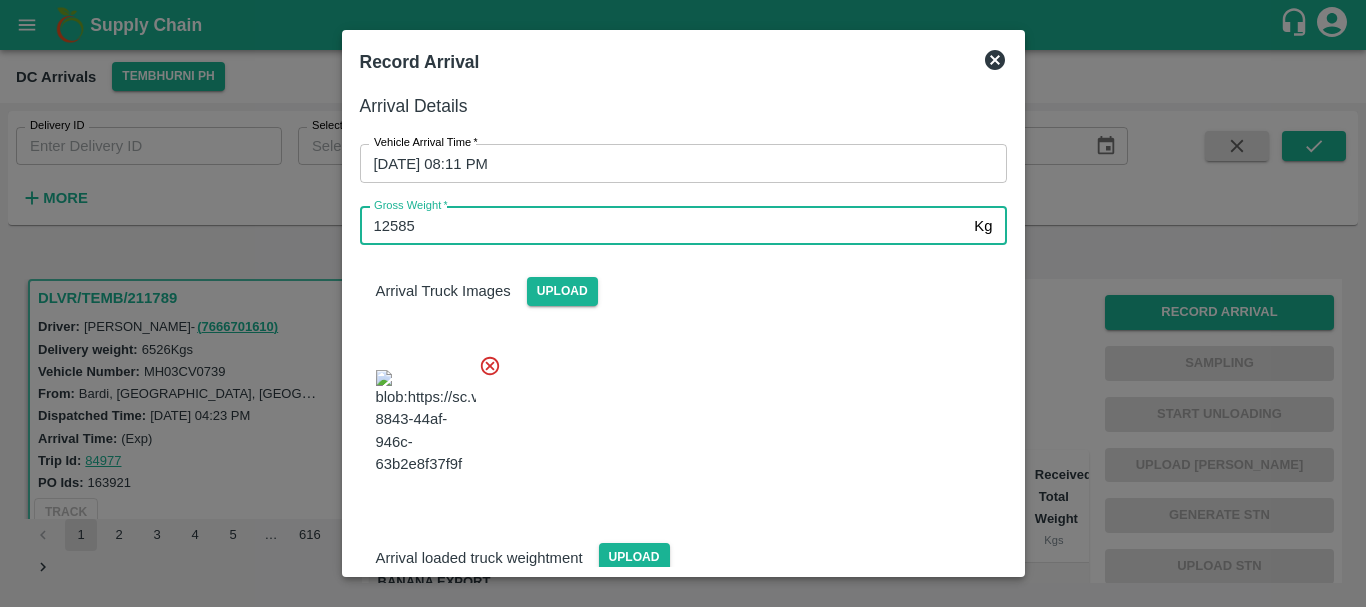 type on "12585" 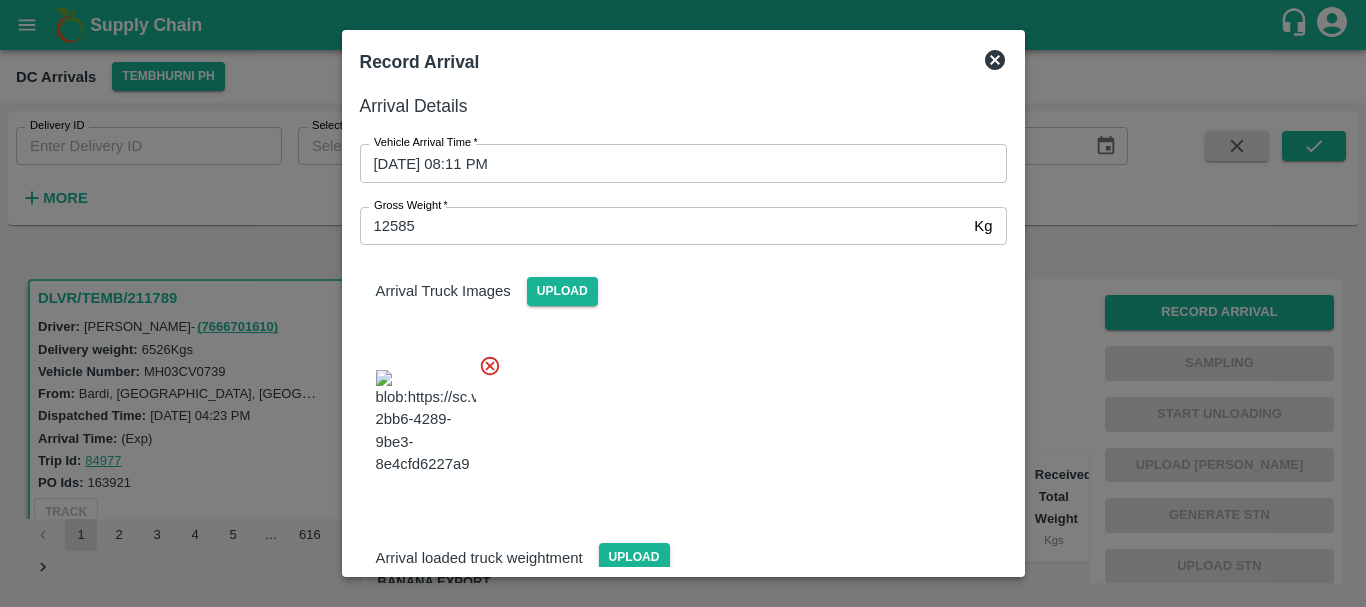 click at bounding box center (675, 416) 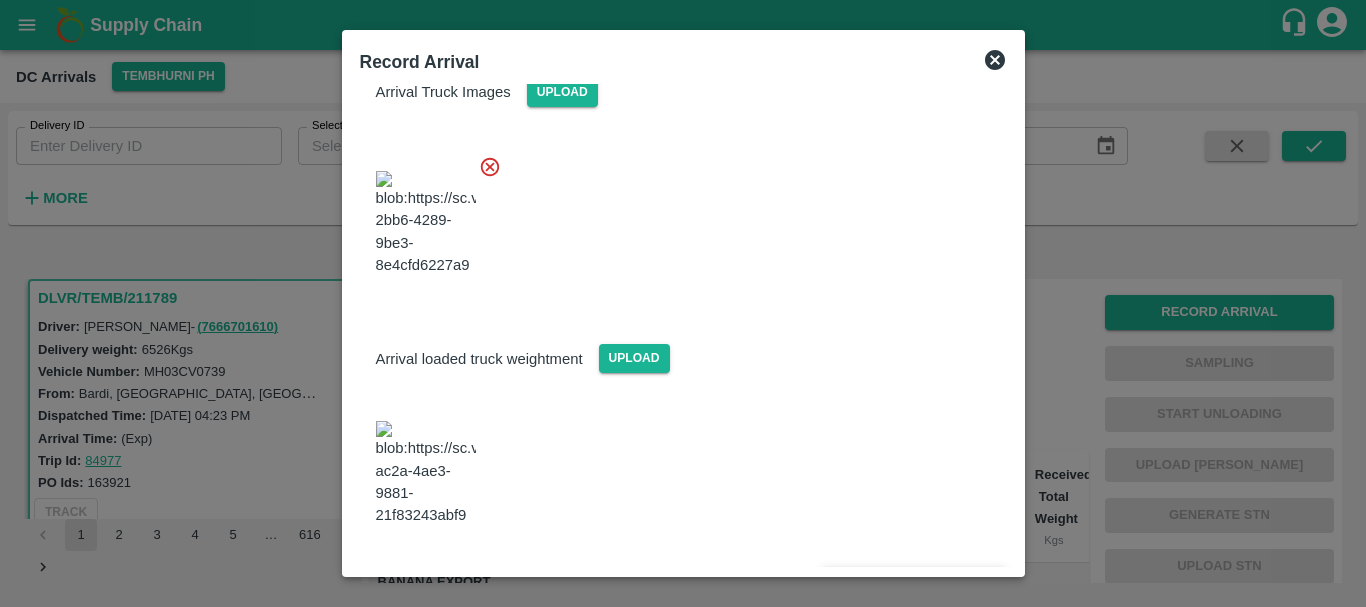 click on "Save Arrival Details" at bounding box center (913, 581) 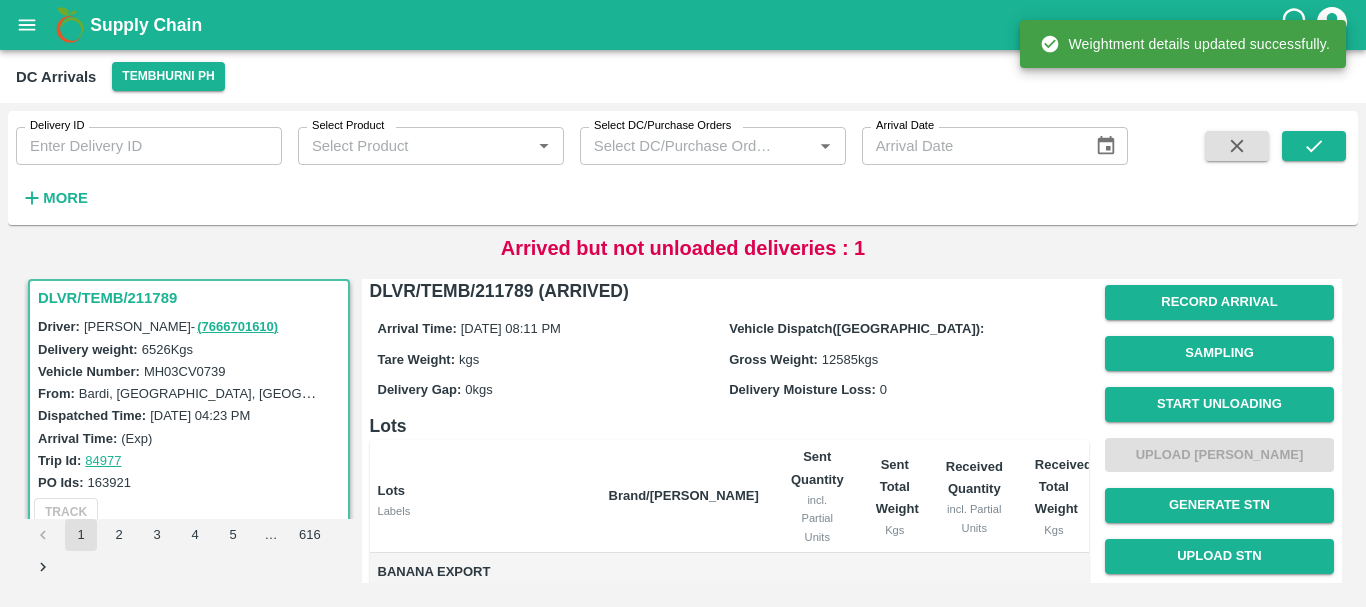 scroll, scrollTop: 0, scrollLeft: 0, axis: both 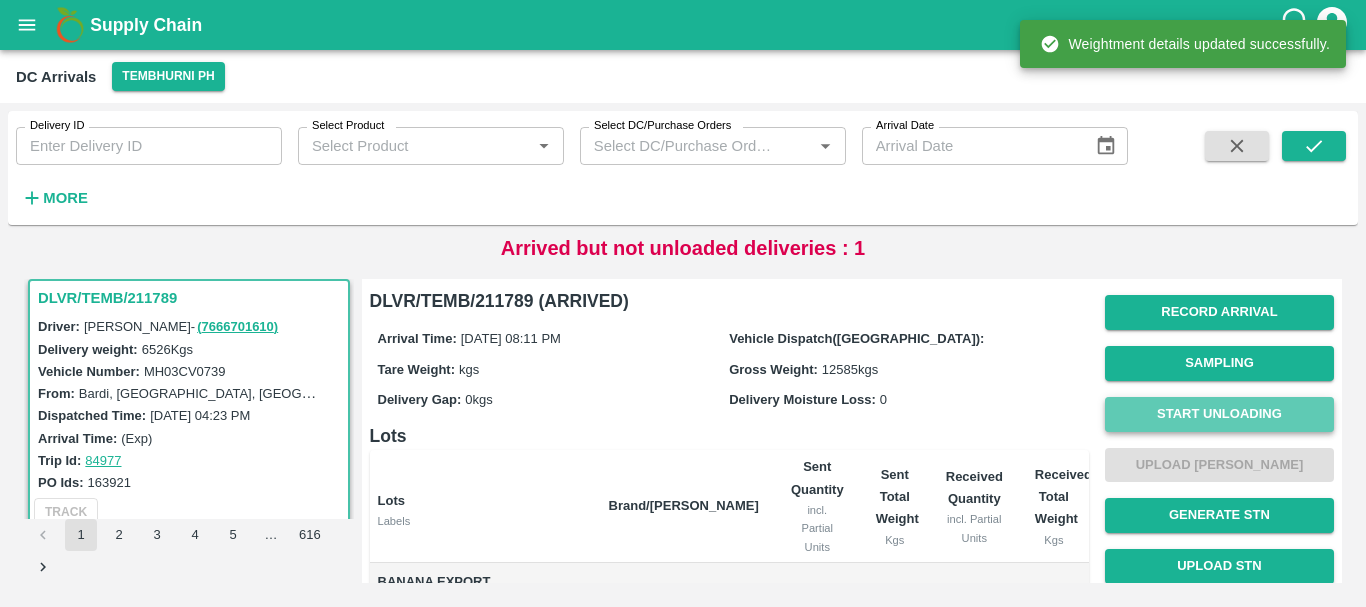 click on "Start Unloading" at bounding box center [1219, 414] 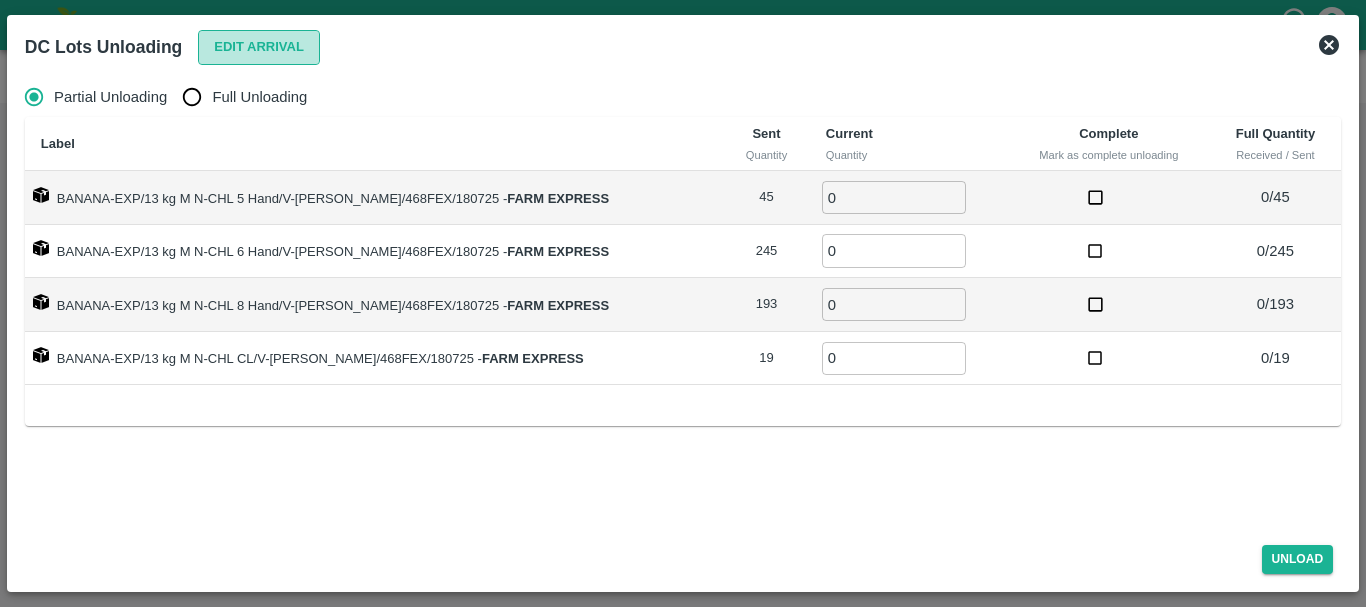 click on "Edit Arrival" at bounding box center [259, 47] 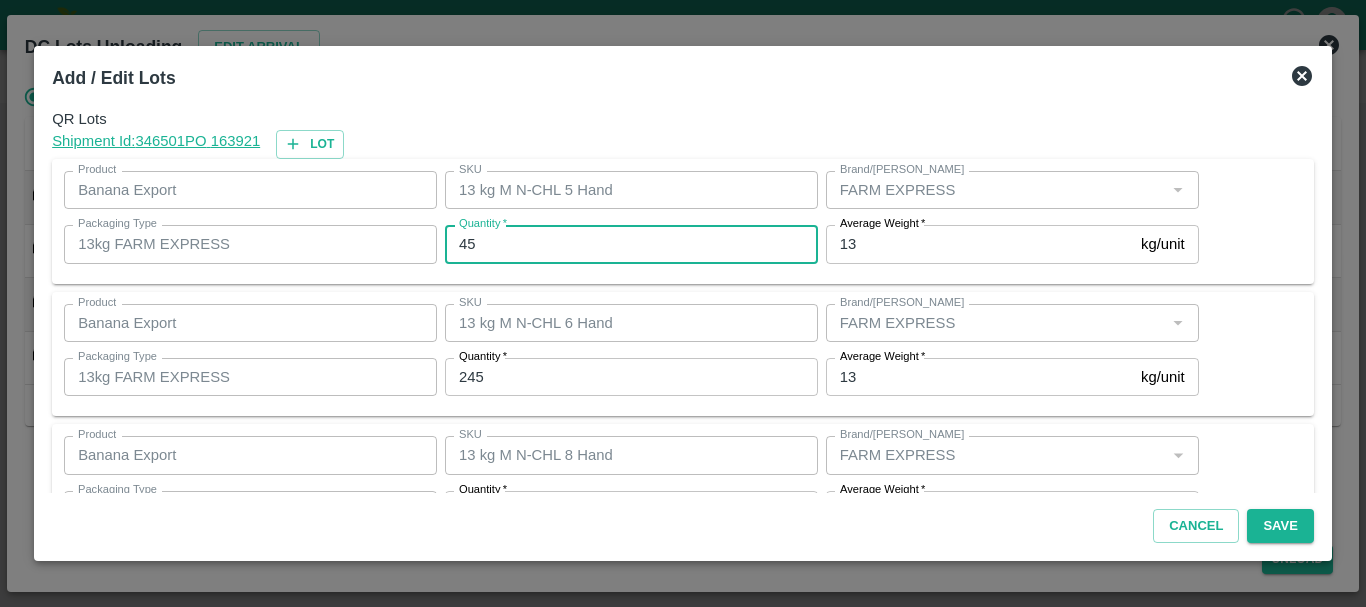 click on "45" at bounding box center (631, 244) 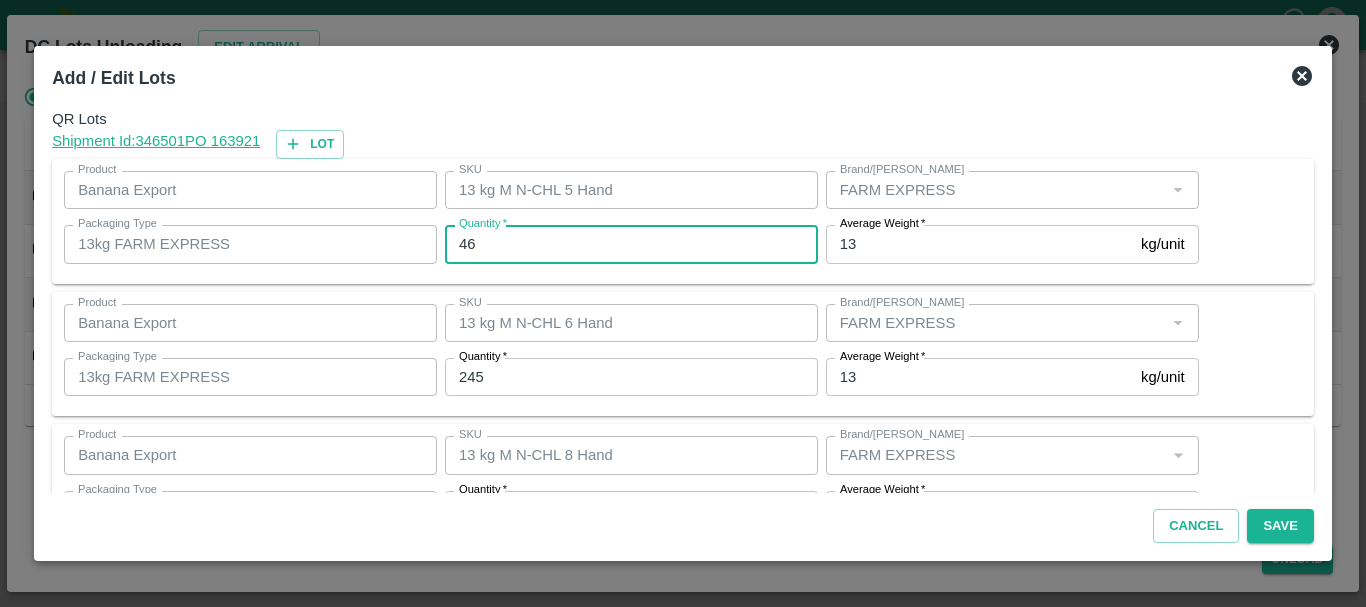 type on "46" 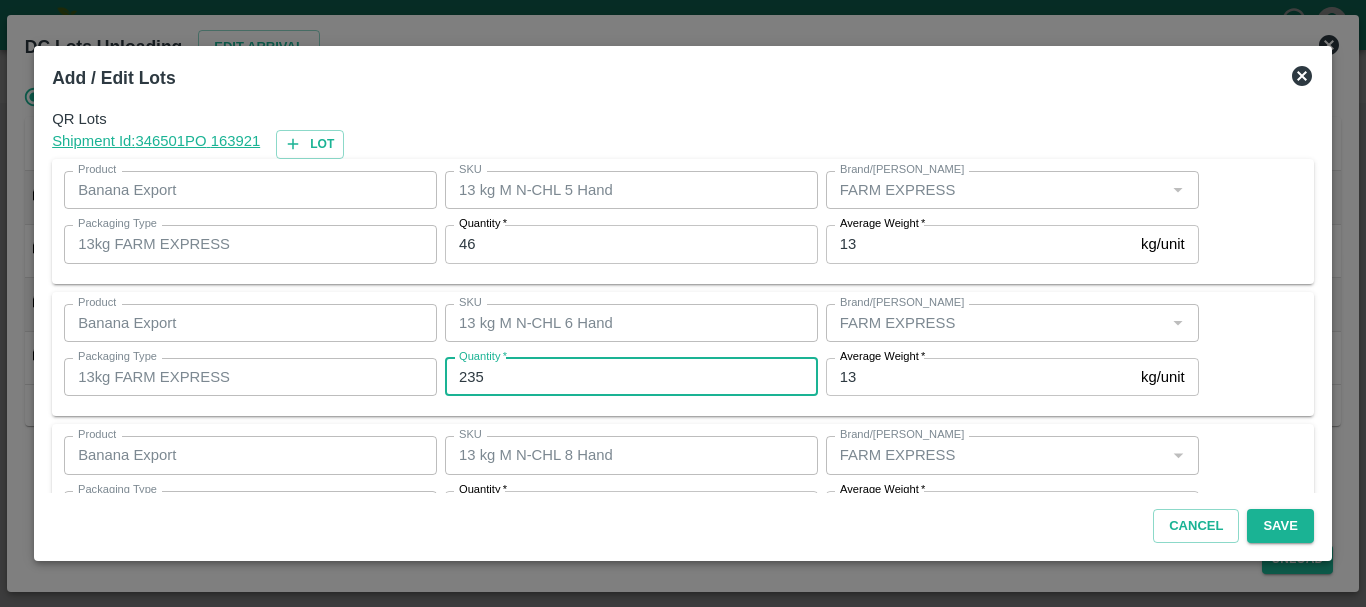 type on "235" 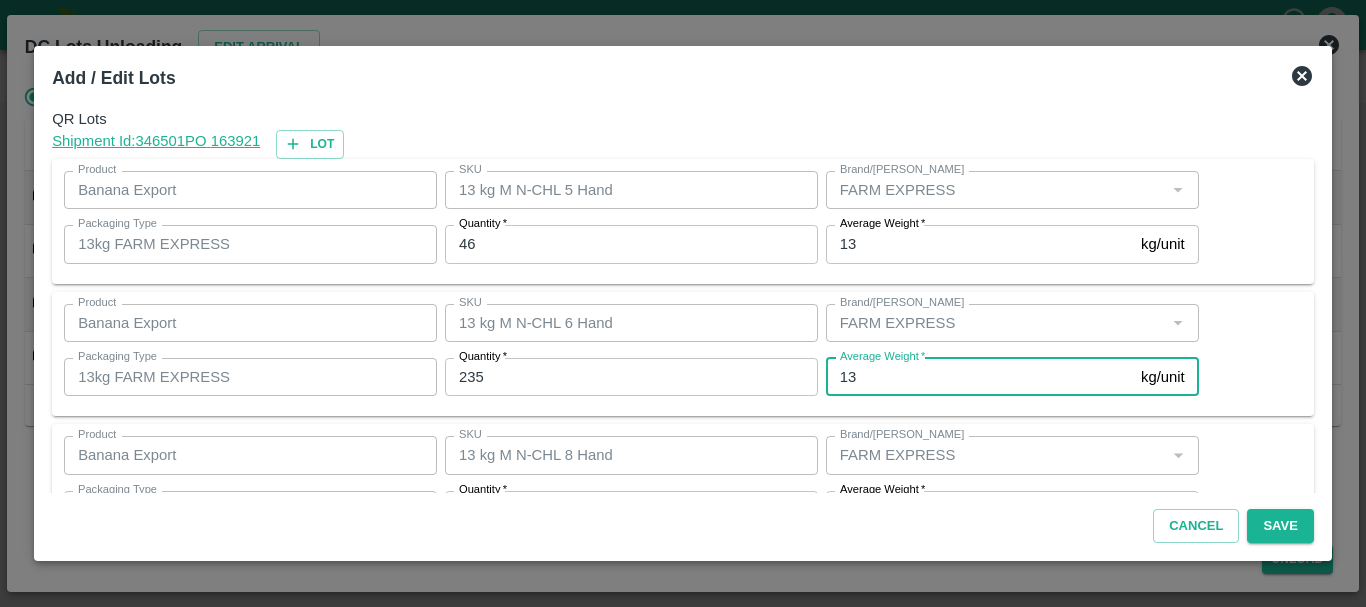 scroll, scrollTop: 36, scrollLeft: 0, axis: vertical 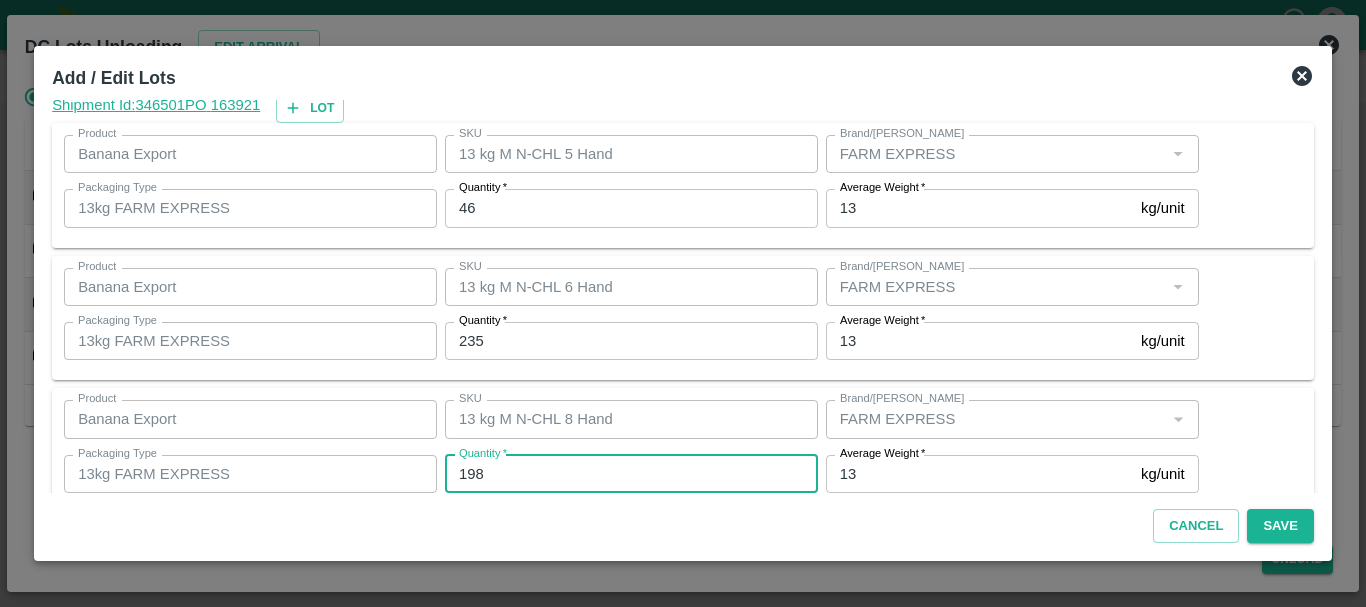type on "198" 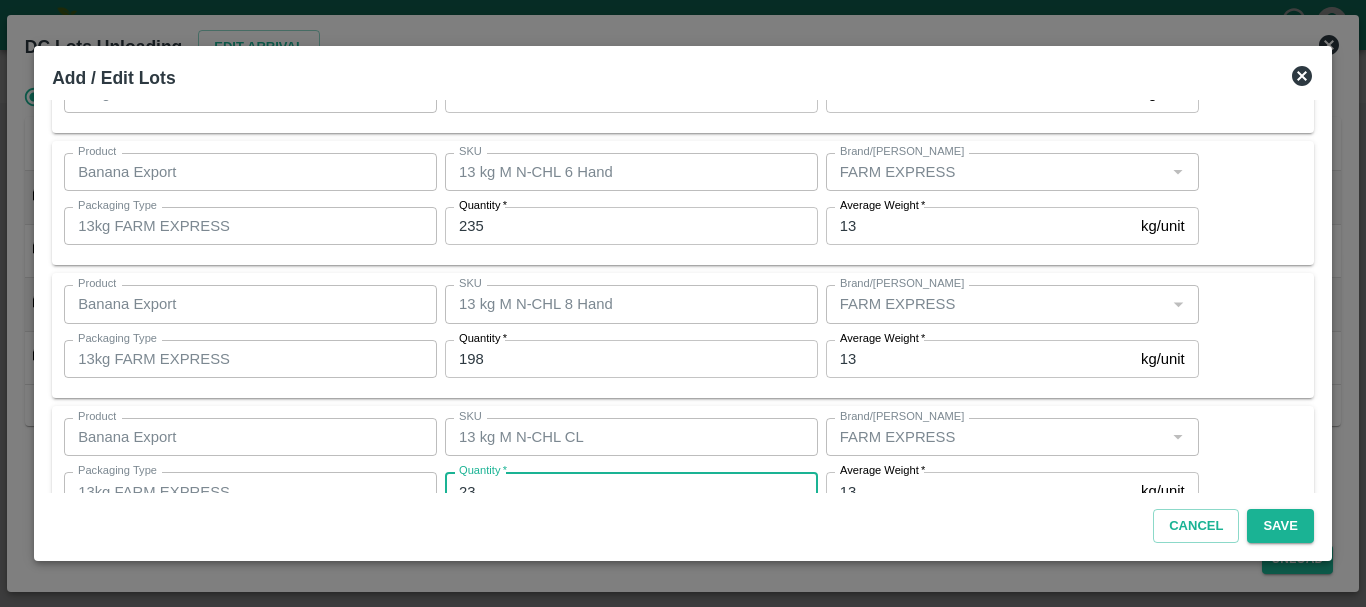 scroll, scrollTop: 205, scrollLeft: 0, axis: vertical 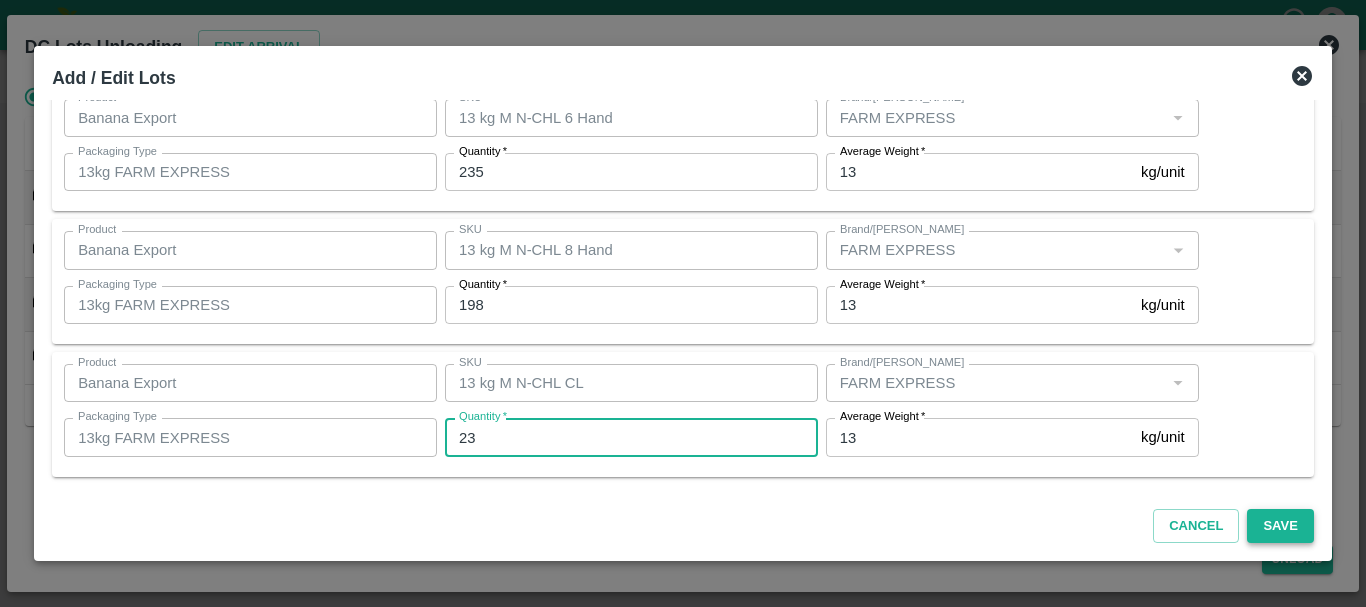 type on "23" 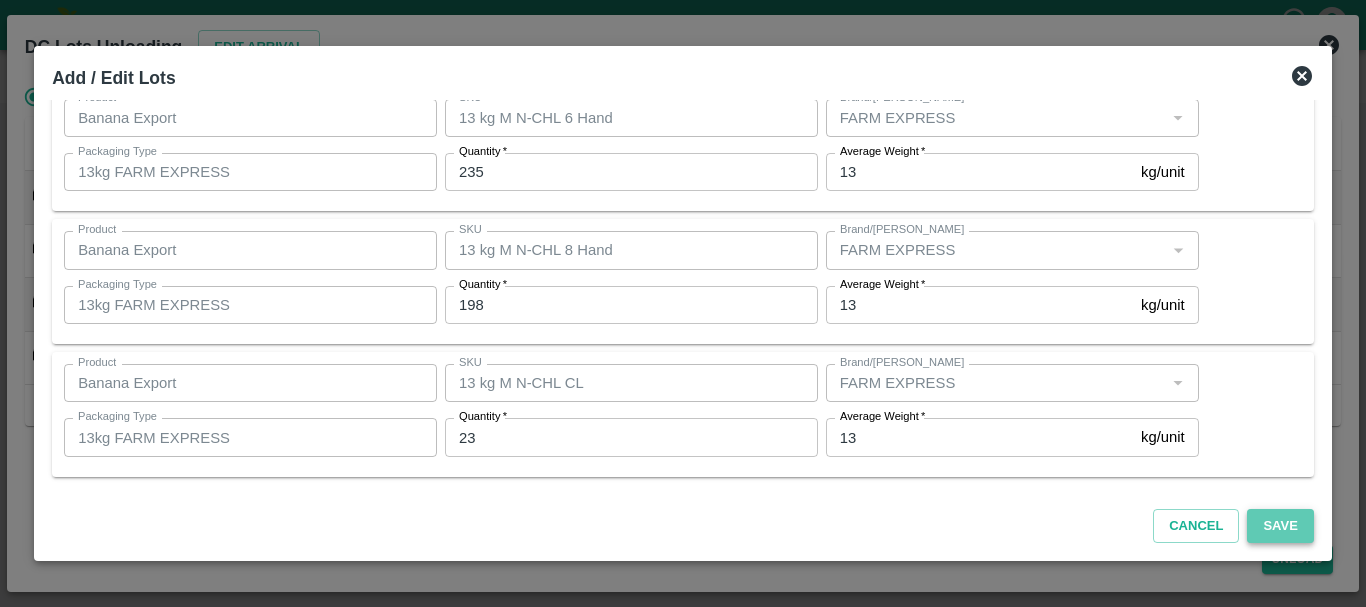 click on "Save" at bounding box center (1280, 526) 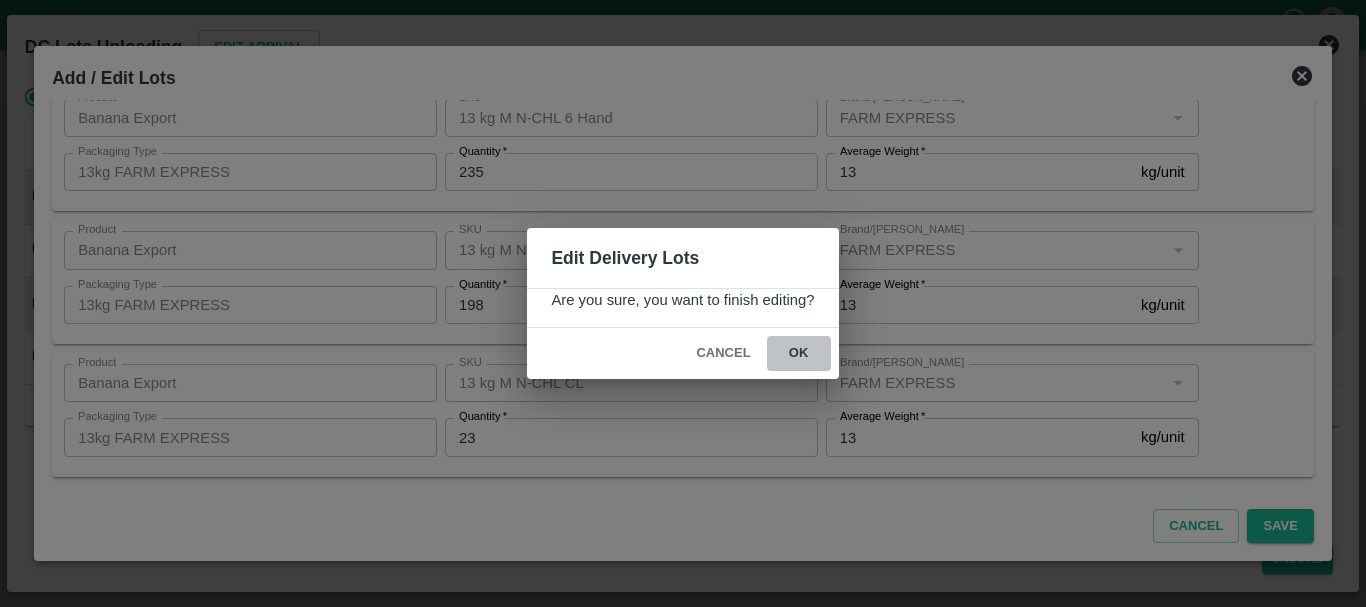 click on "ok" at bounding box center (799, 353) 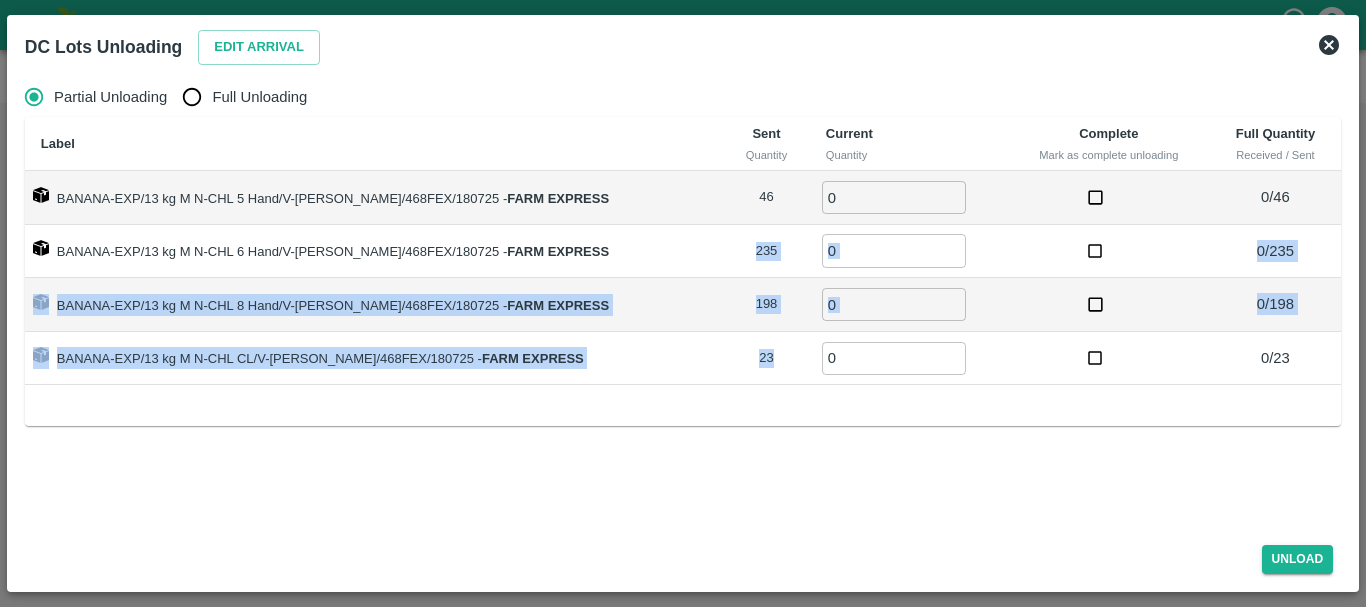 drag, startPoint x: 796, startPoint y: 358, endPoint x: 351, endPoint y: 213, distance: 468.02777 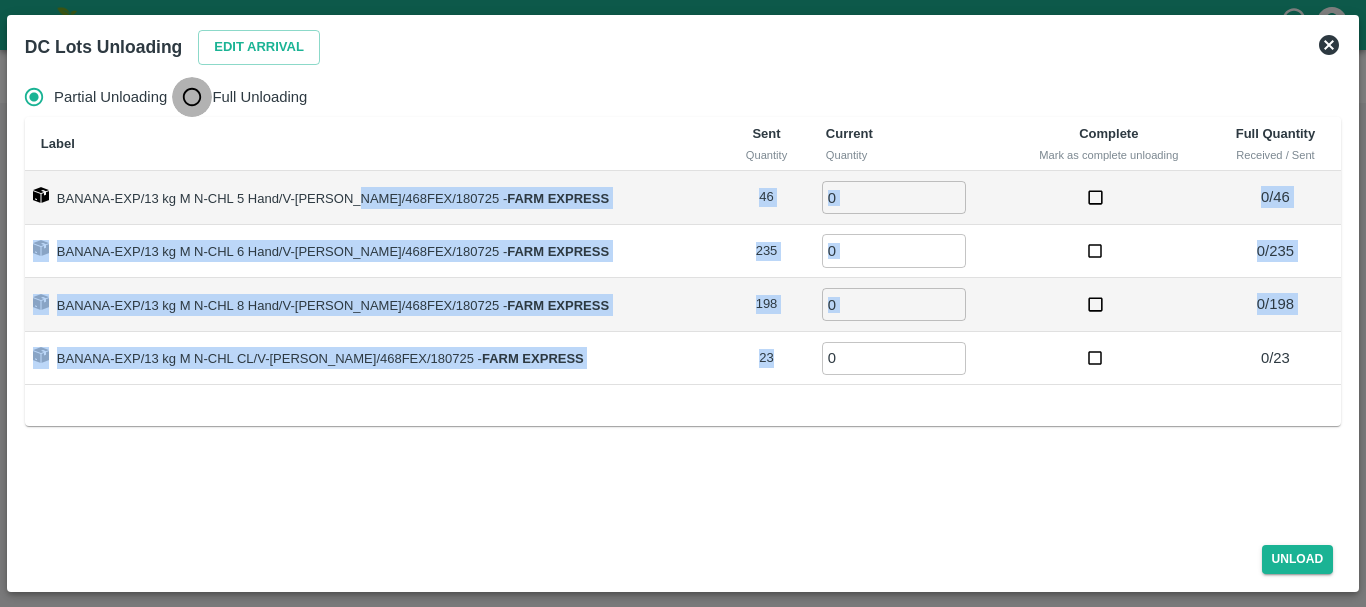 click on "Full Unloading" at bounding box center [192, 97] 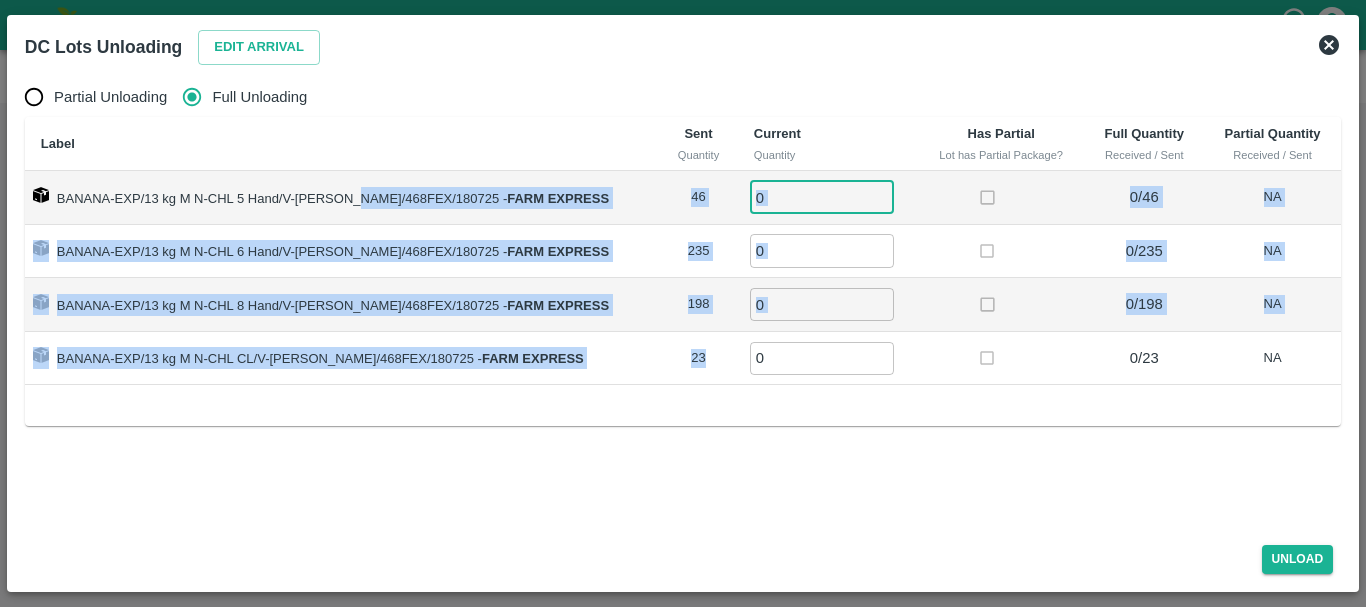 click on "0" at bounding box center [822, 197] 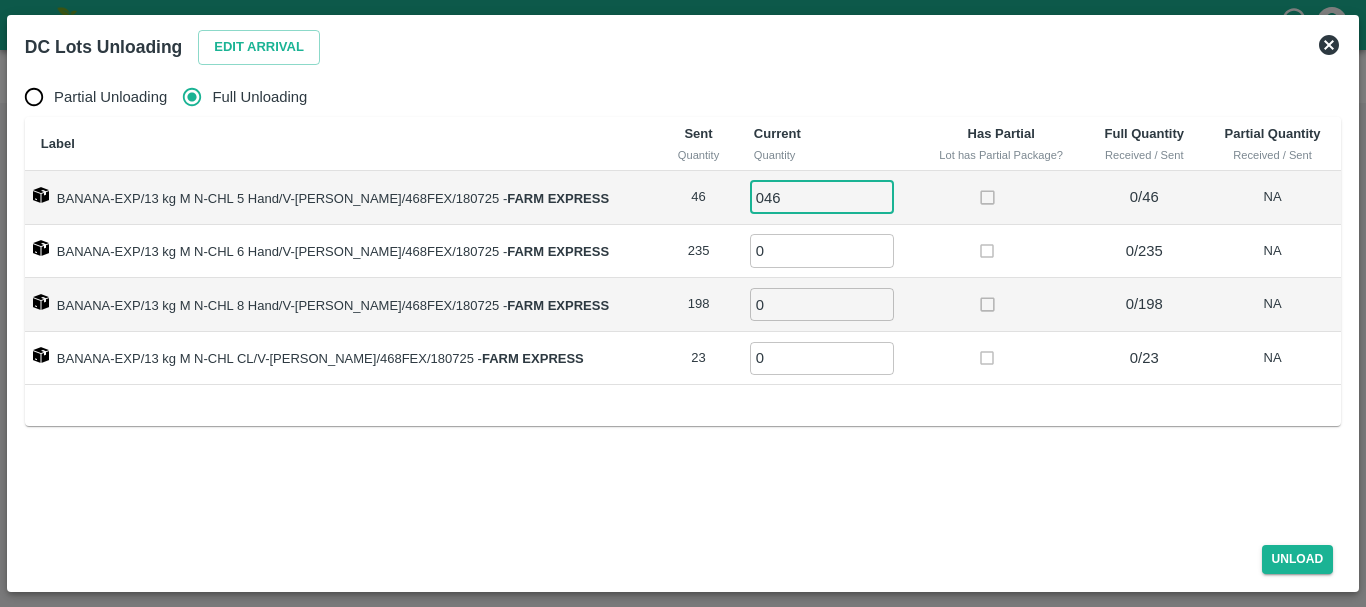 type on "046" 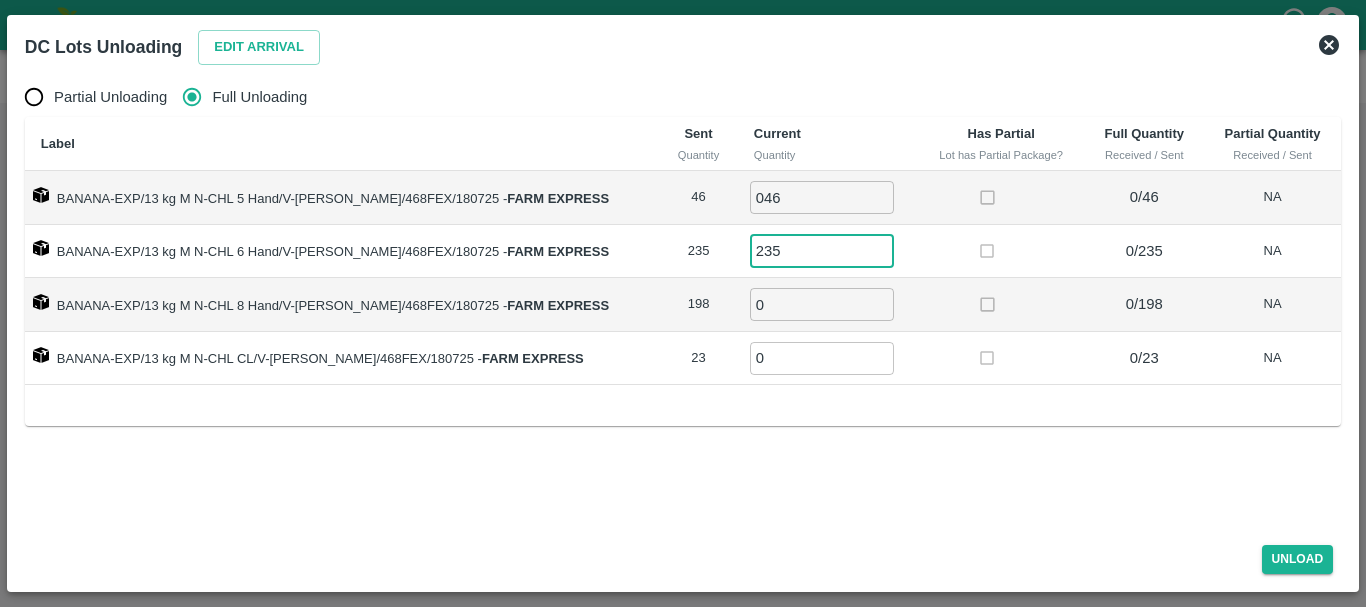 type on "235" 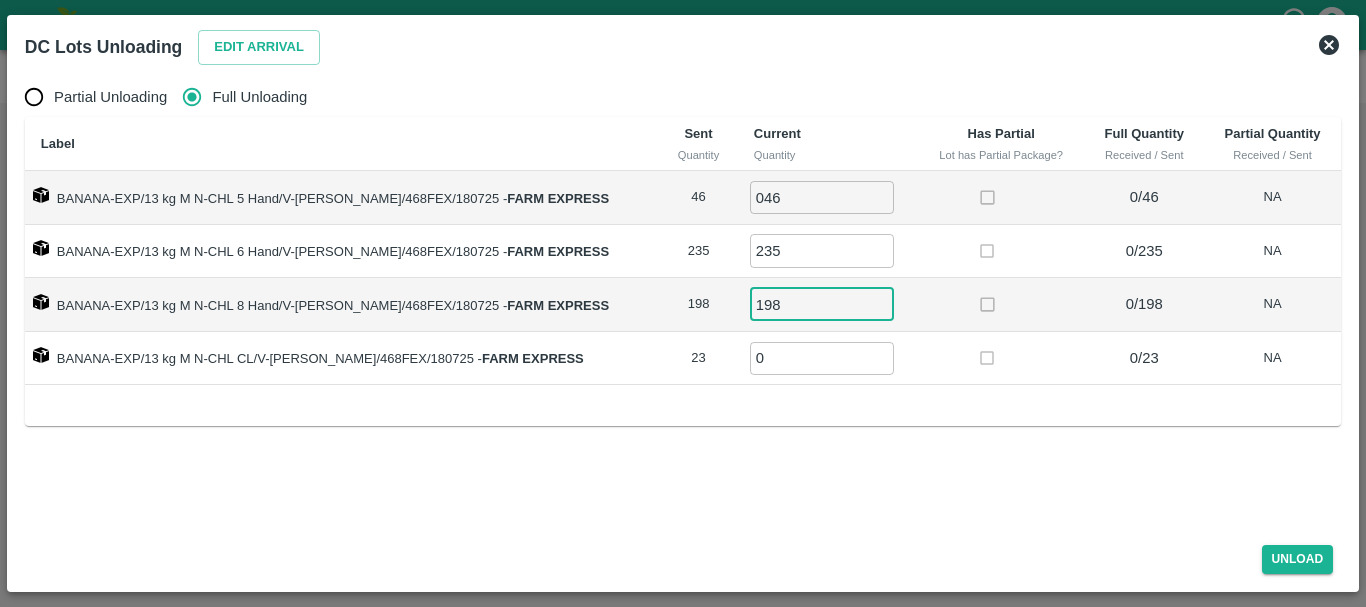 type on "198" 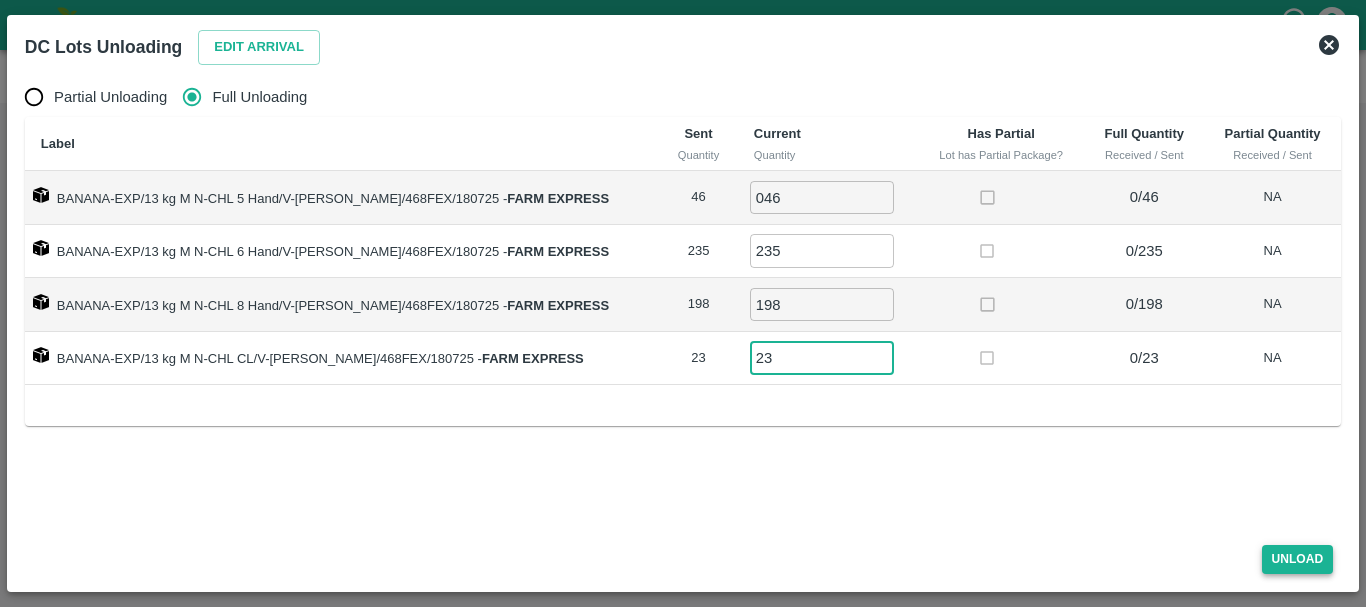 type on "23" 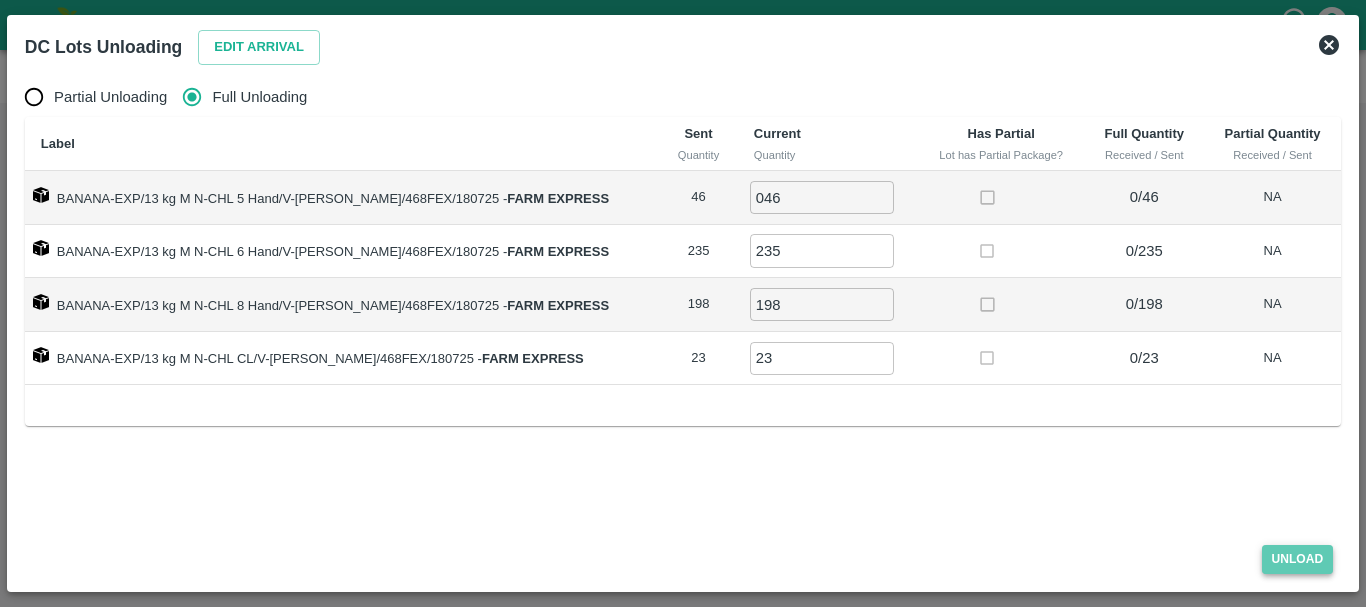 click on "Unload" at bounding box center (1298, 559) 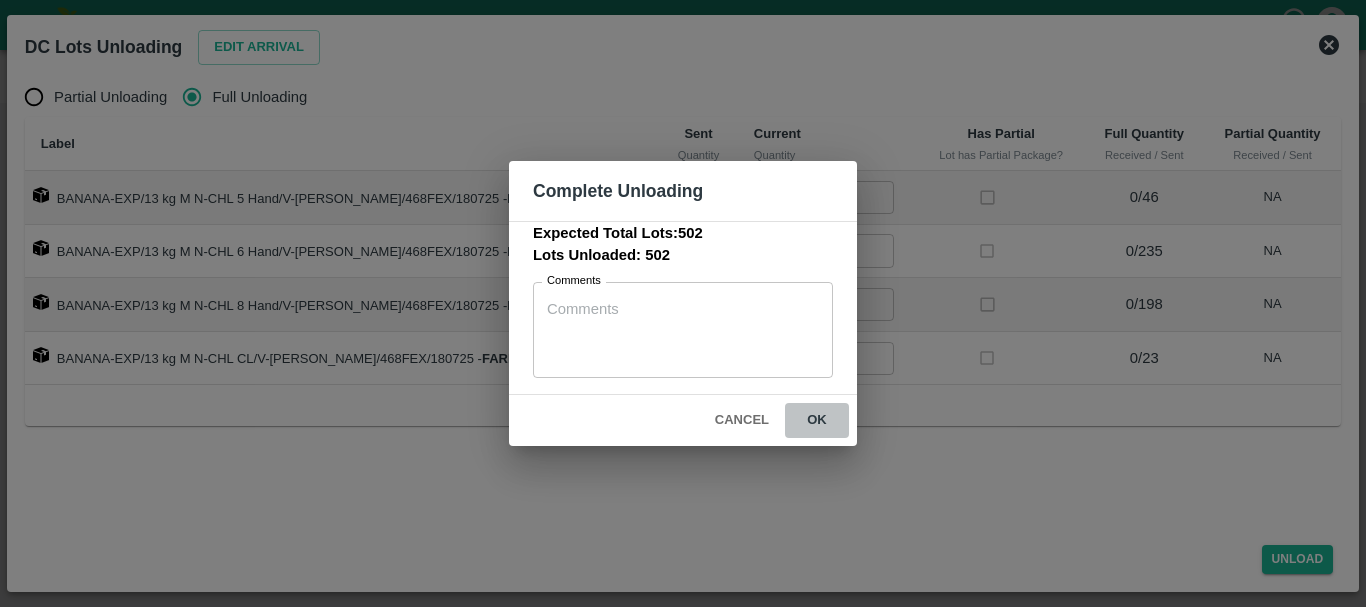 click on "ok" at bounding box center (817, 420) 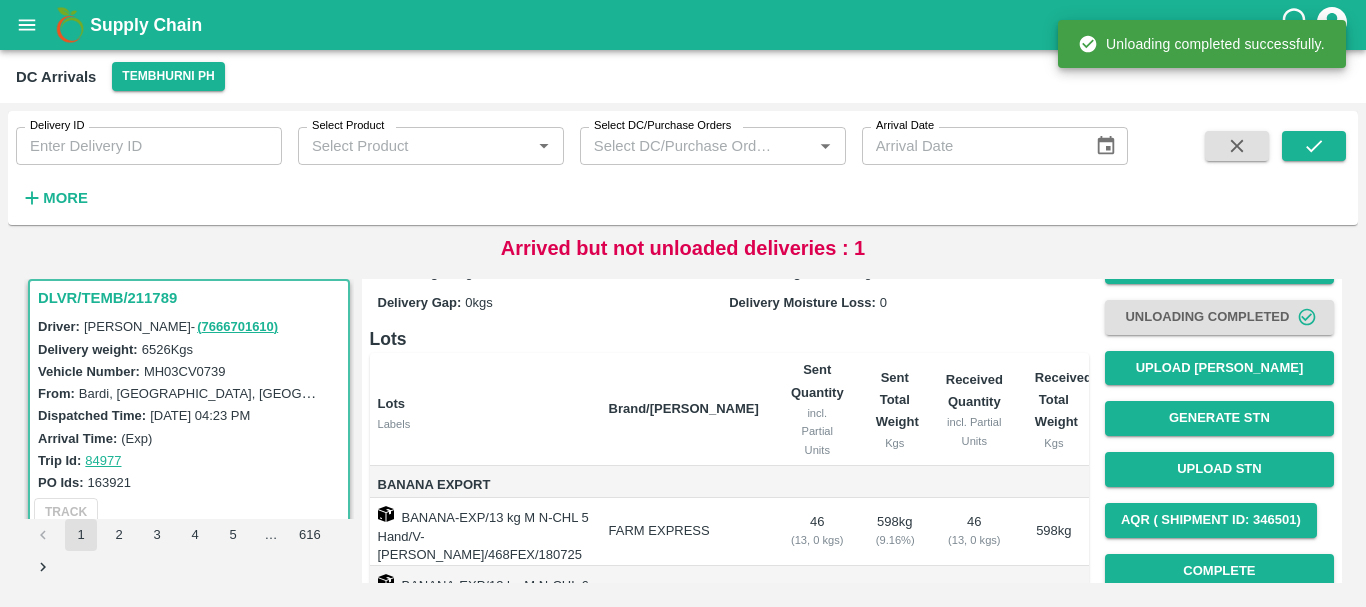 scroll, scrollTop: 110, scrollLeft: 0, axis: vertical 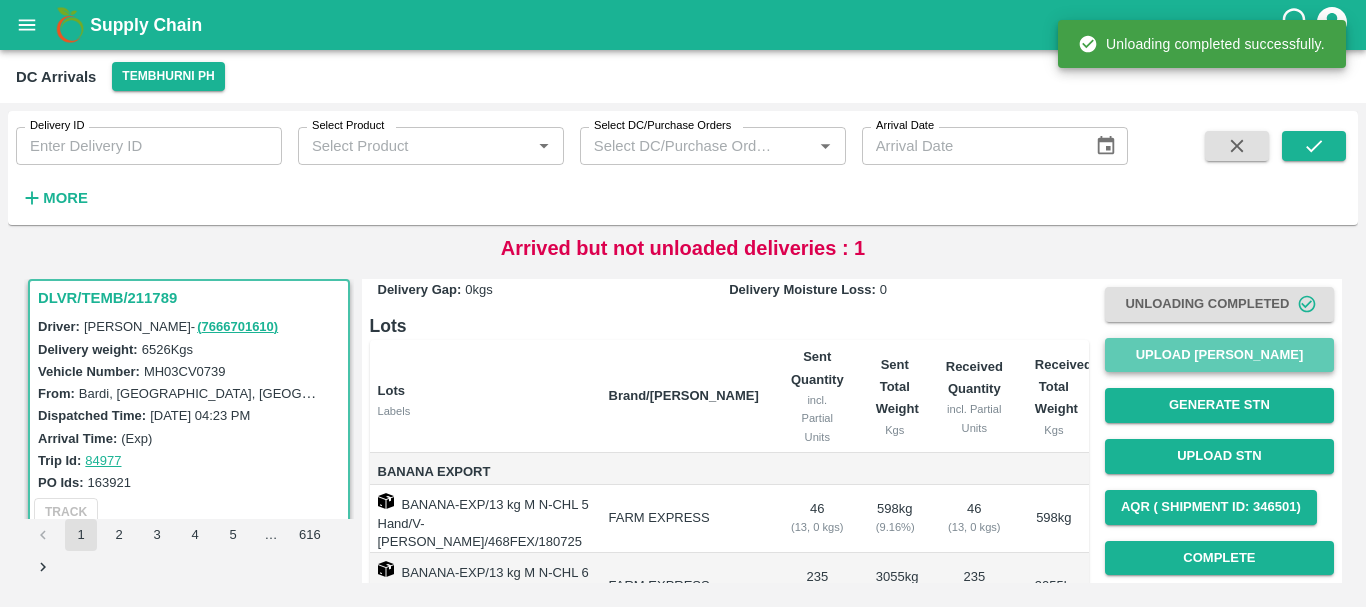 click on "Upload [PERSON_NAME]" at bounding box center (1219, 355) 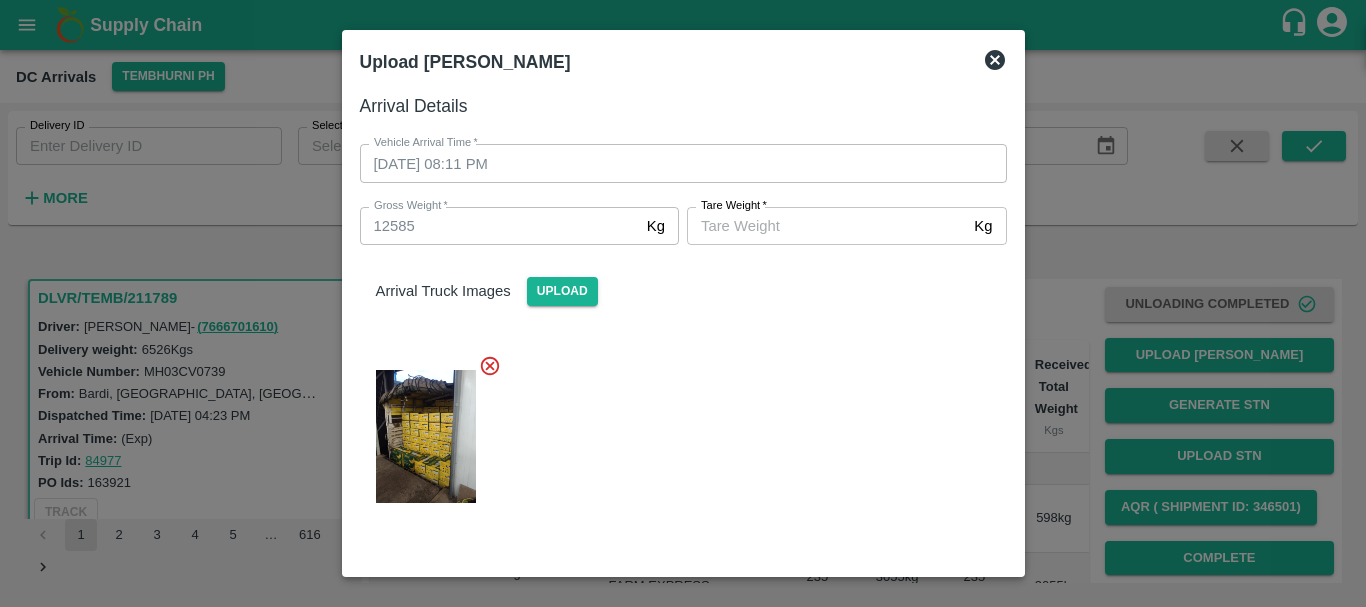 click on "[PERSON_NAME]   *" at bounding box center (826, 226) 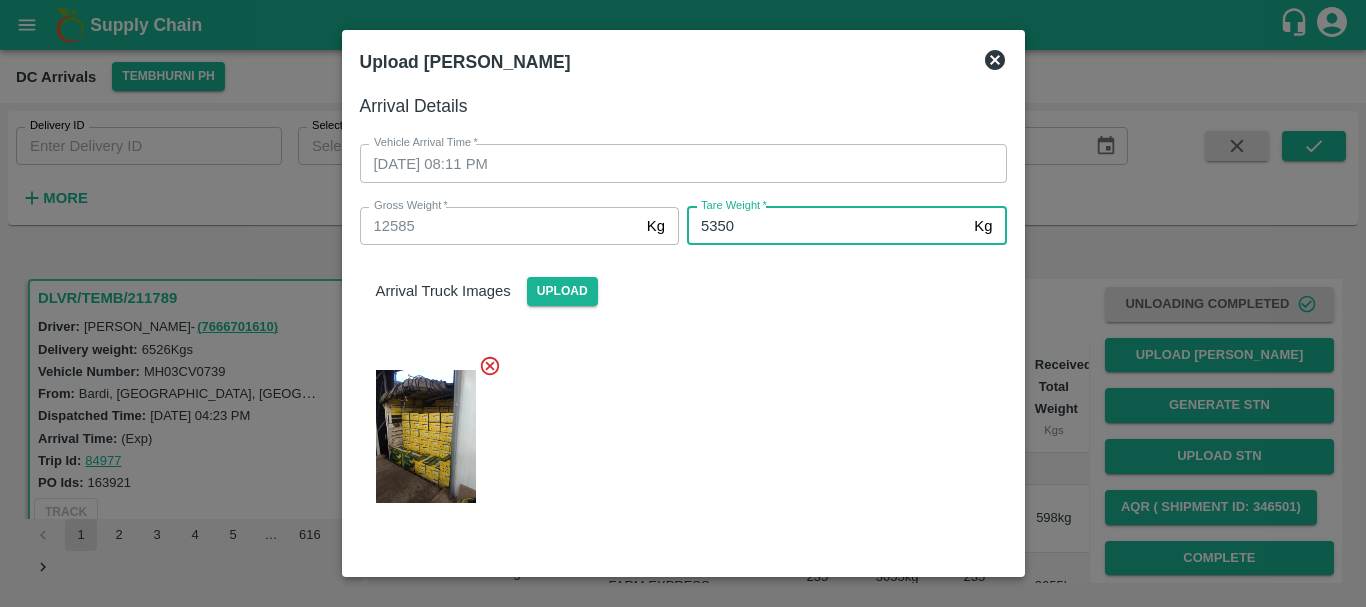type on "5350" 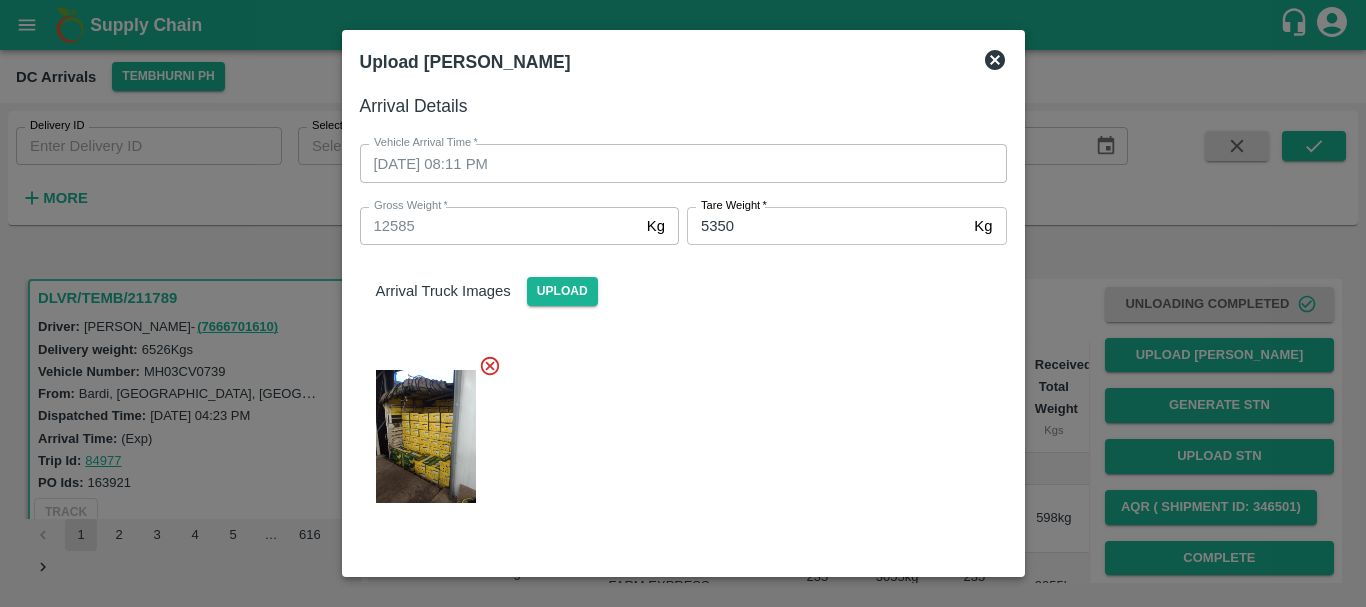 click at bounding box center (675, 430) 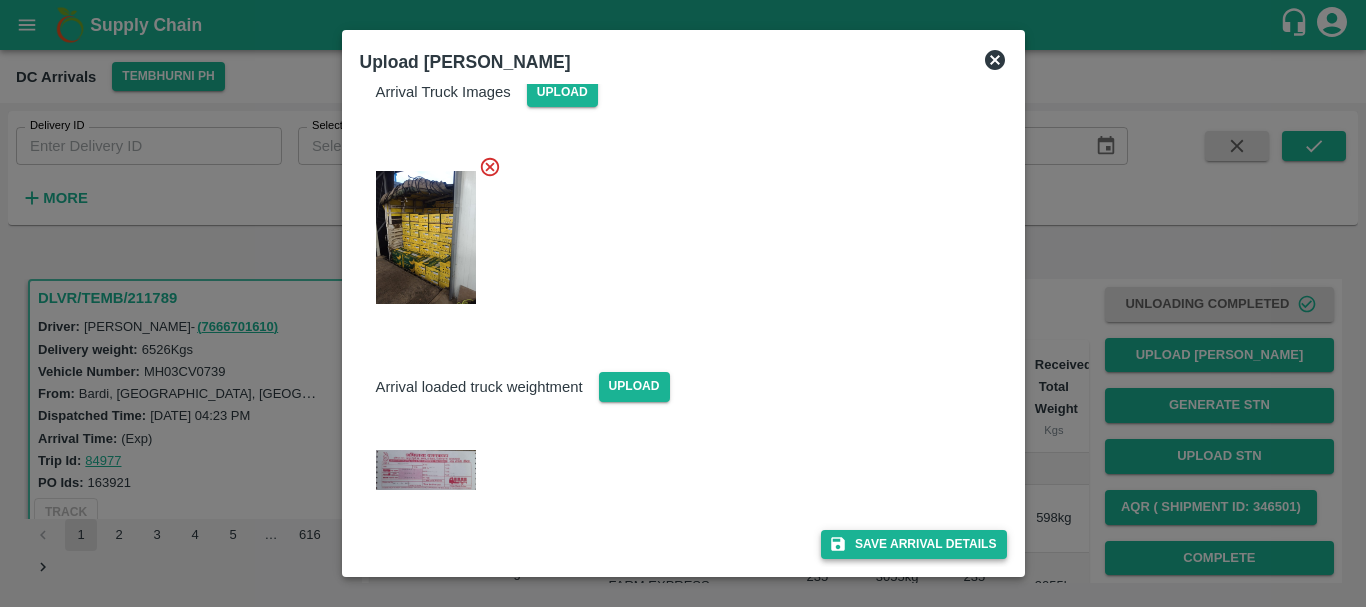 click on "Save Arrival Details" at bounding box center [913, 544] 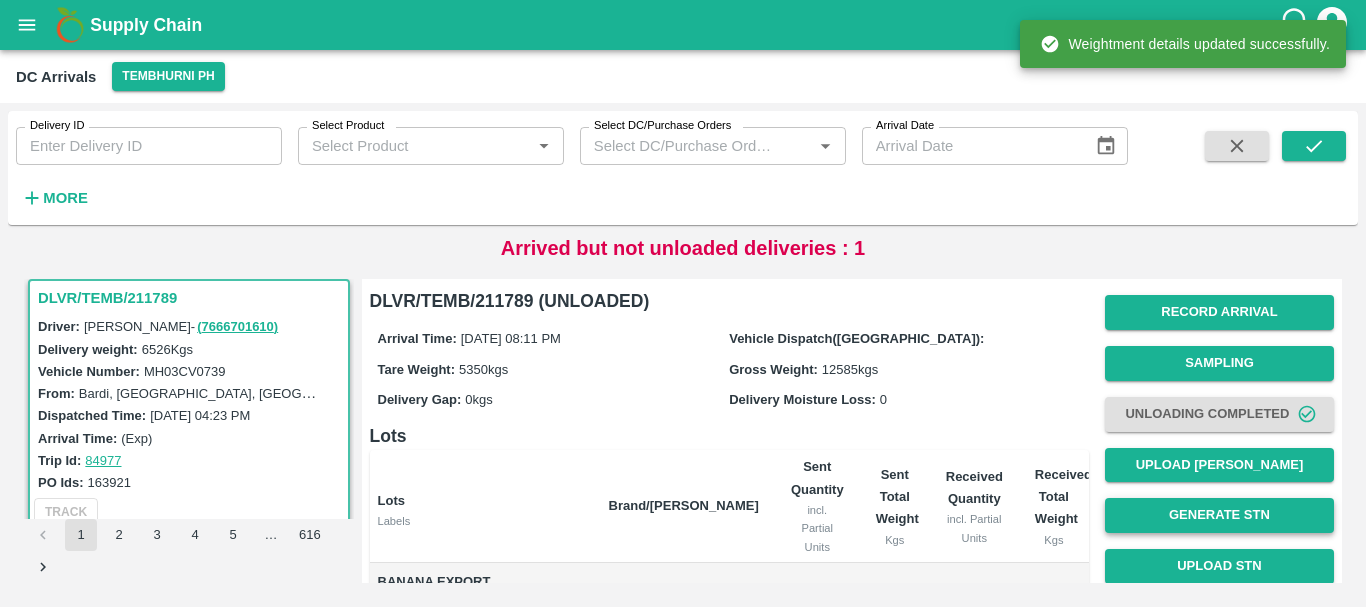 scroll, scrollTop: 346, scrollLeft: 0, axis: vertical 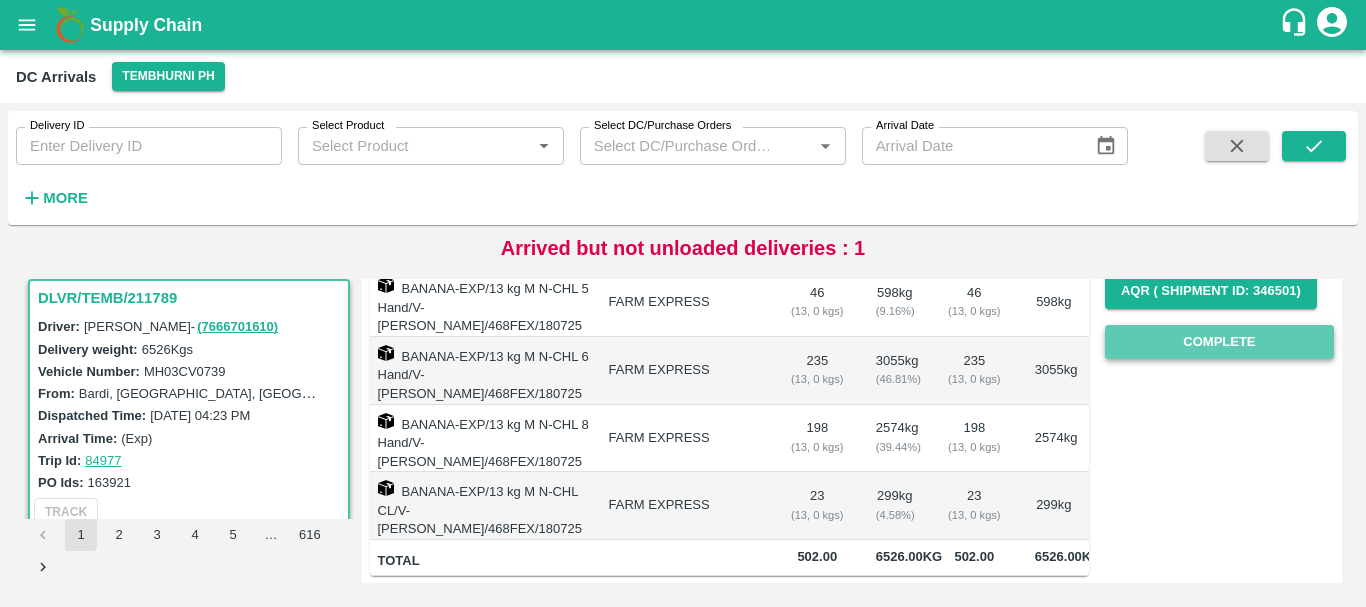 click on "Complete" at bounding box center (1219, 342) 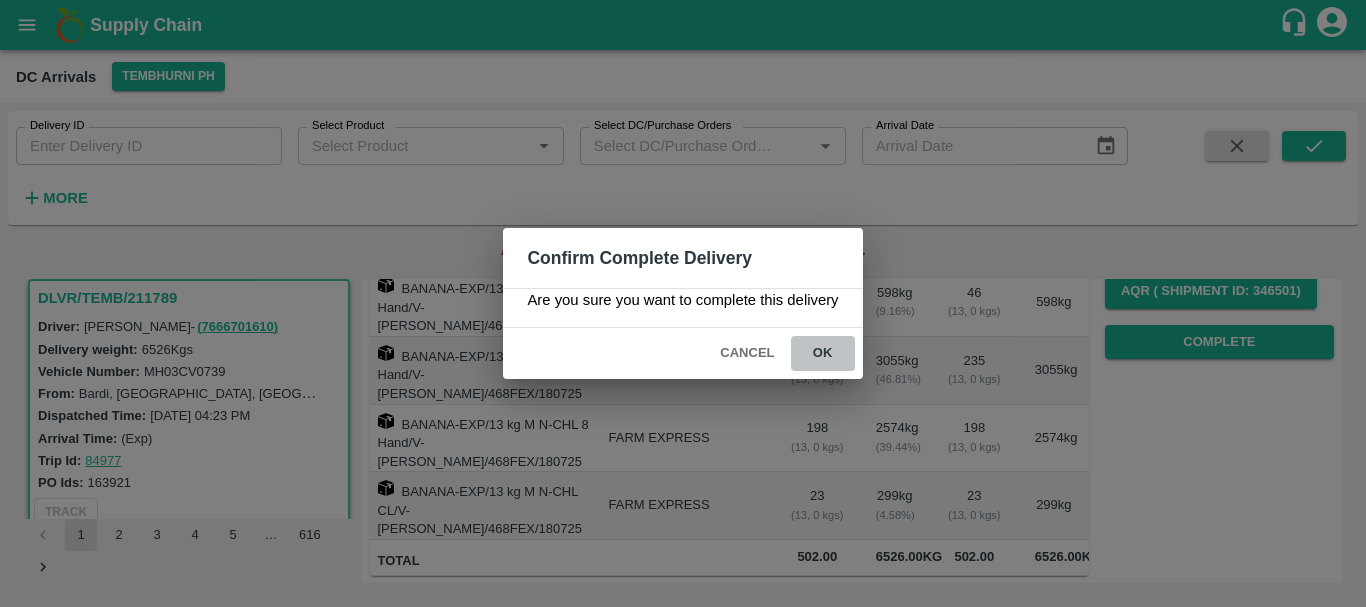 click on "ok" at bounding box center (823, 353) 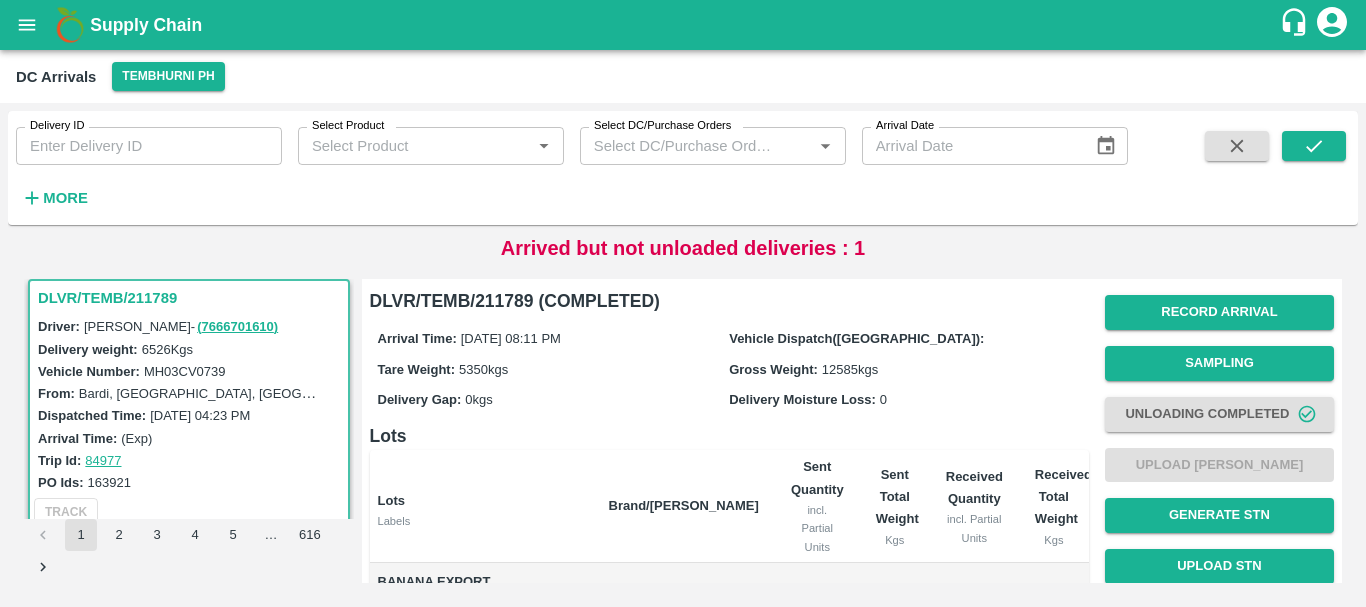 scroll, scrollTop: 346, scrollLeft: 0, axis: vertical 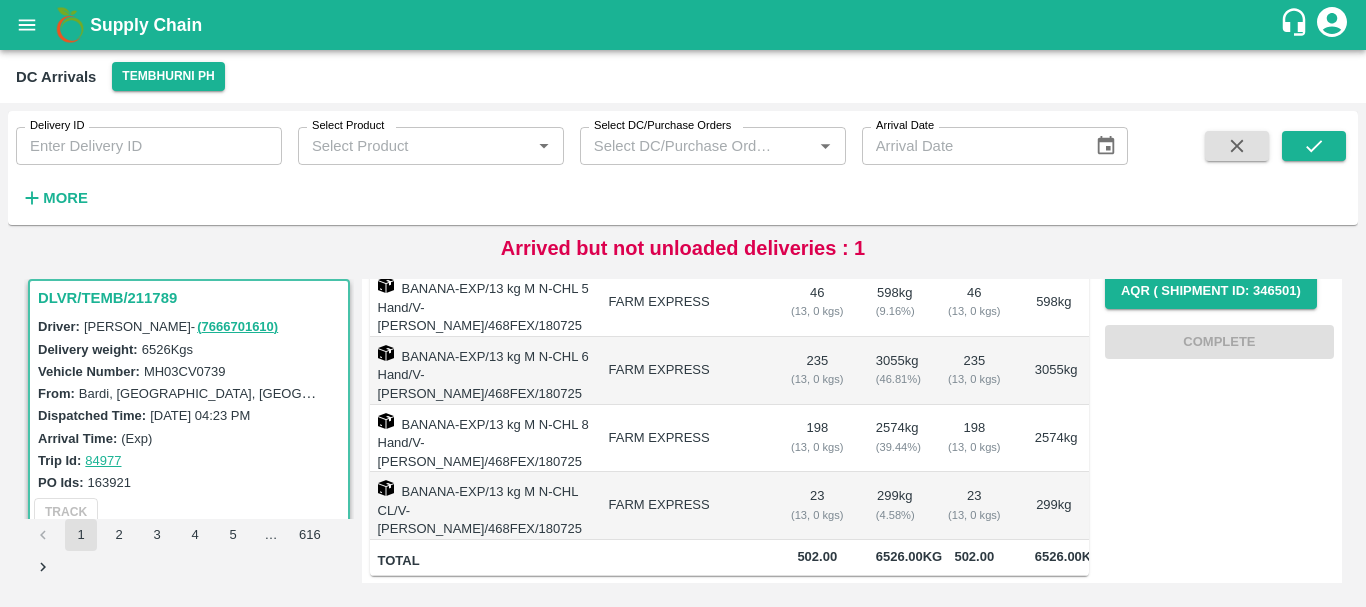 click on "BANANA-EXP/13 kg M N-CHL 8 Hand/V-[PERSON_NAME]/468FEX/180725" at bounding box center (481, 439) 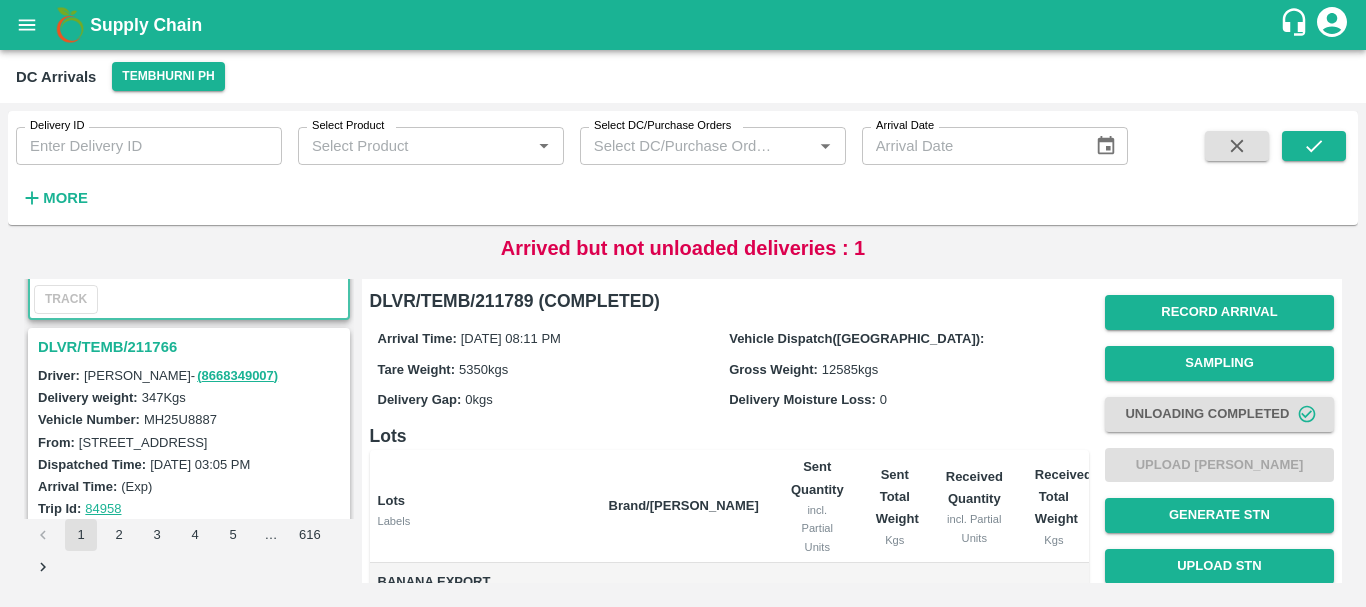 scroll, scrollTop: 5725, scrollLeft: 0, axis: vertical 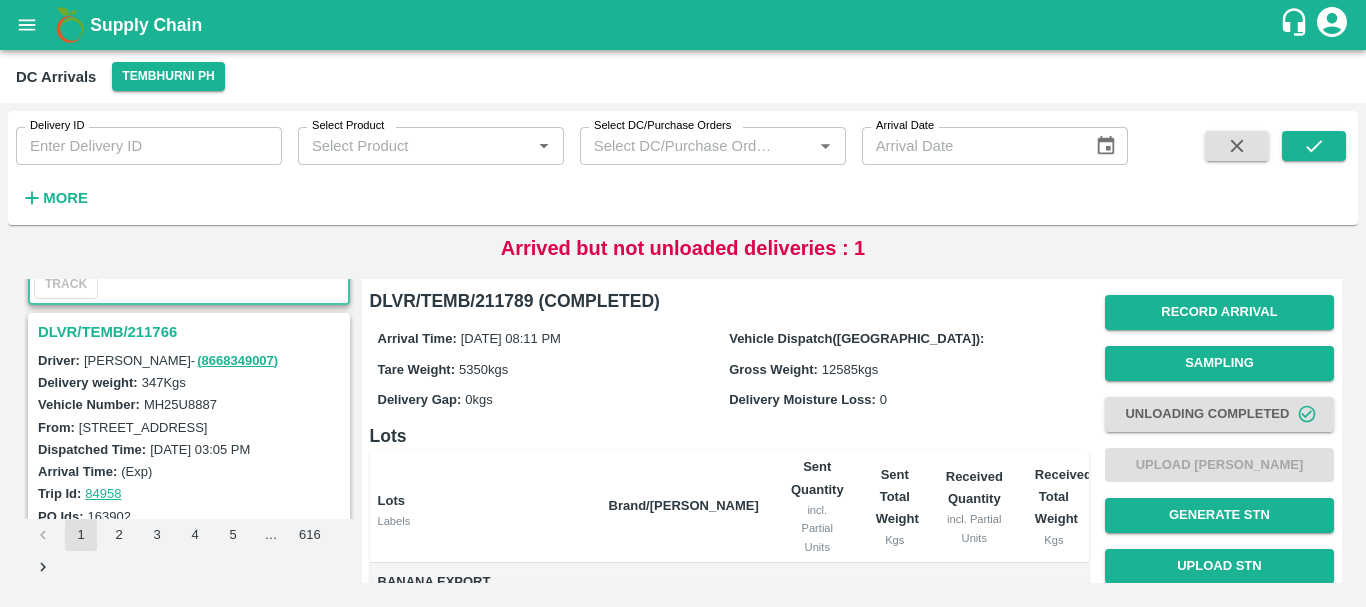 click on "DLVR/TEMB/211766" at bounding box center [192, 332] 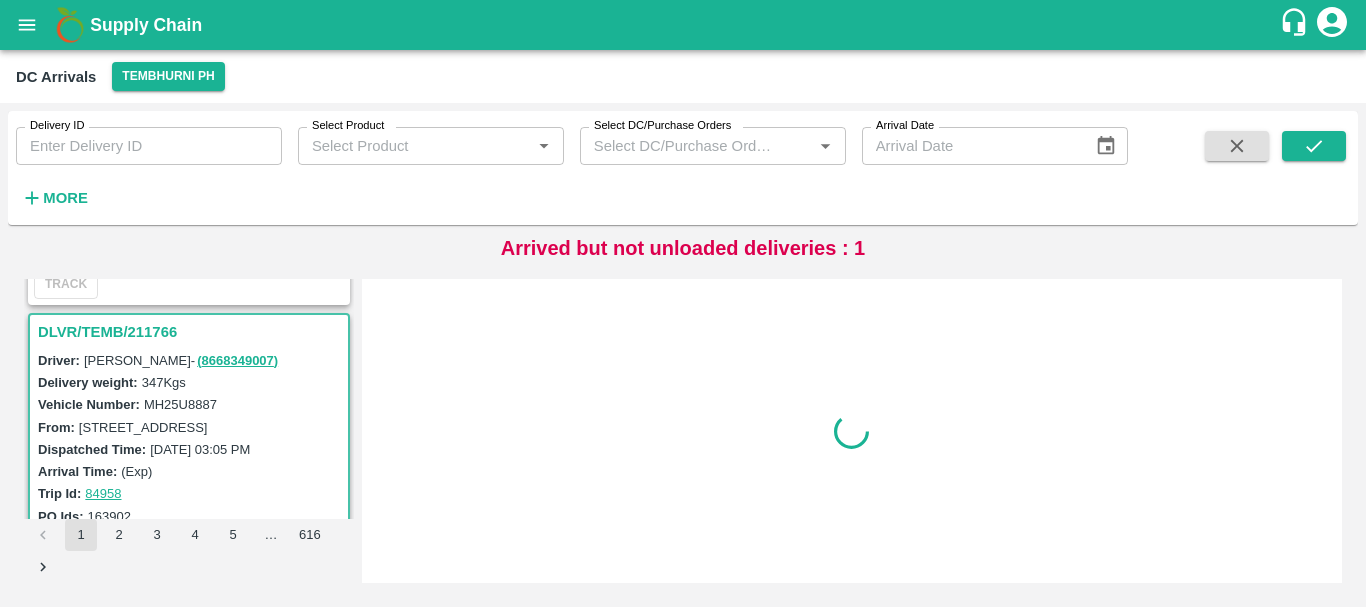 scroll, scrollTop: 5758, scrollLeft: 0, axis: vertical 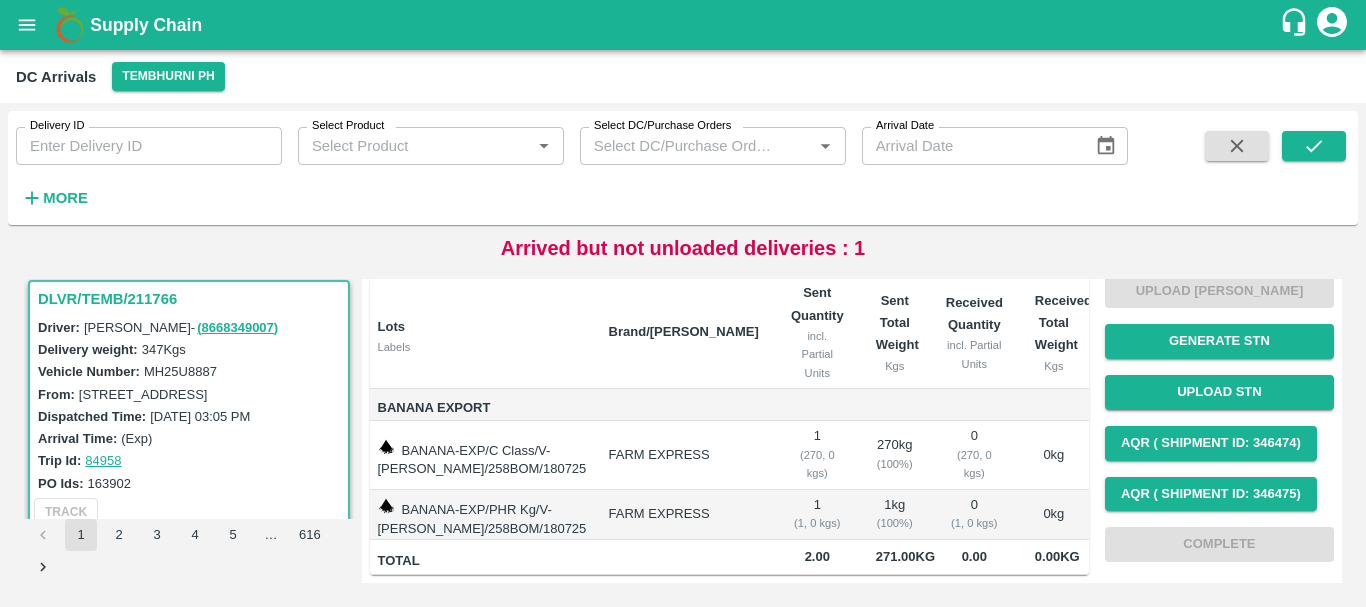 click on "FARM EXPRESS" at bounding box center (684, 455) 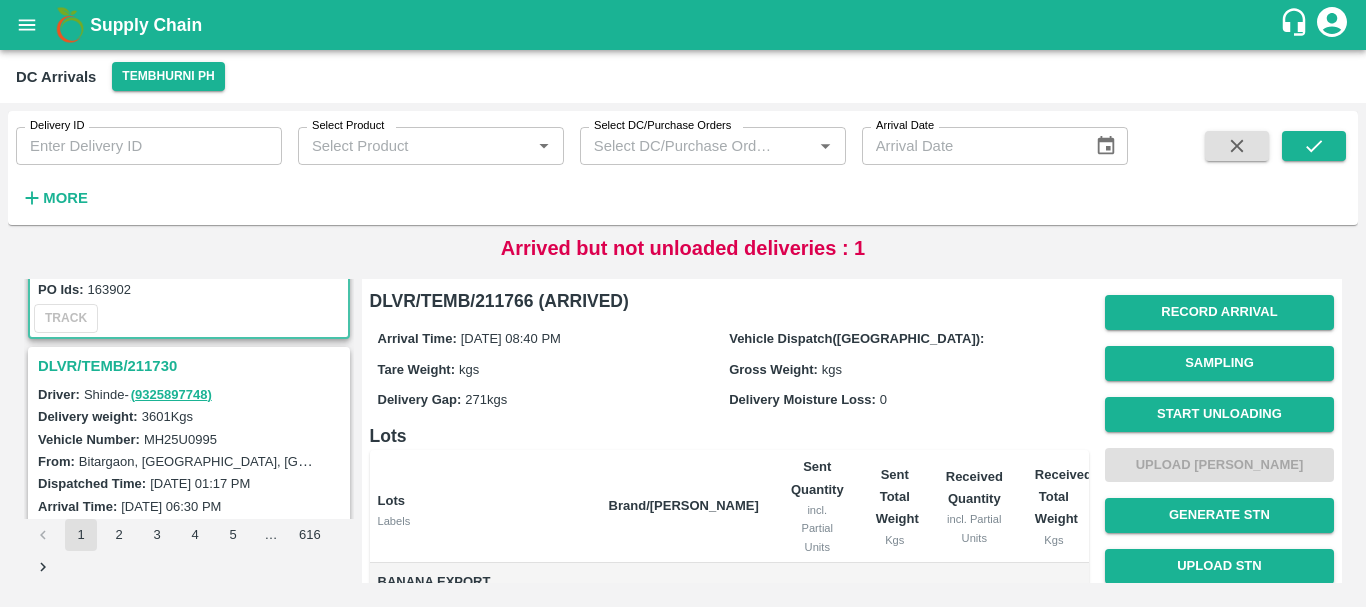 scroll, scrollTop: 5950, scrollLeft: 0, axis: vertical 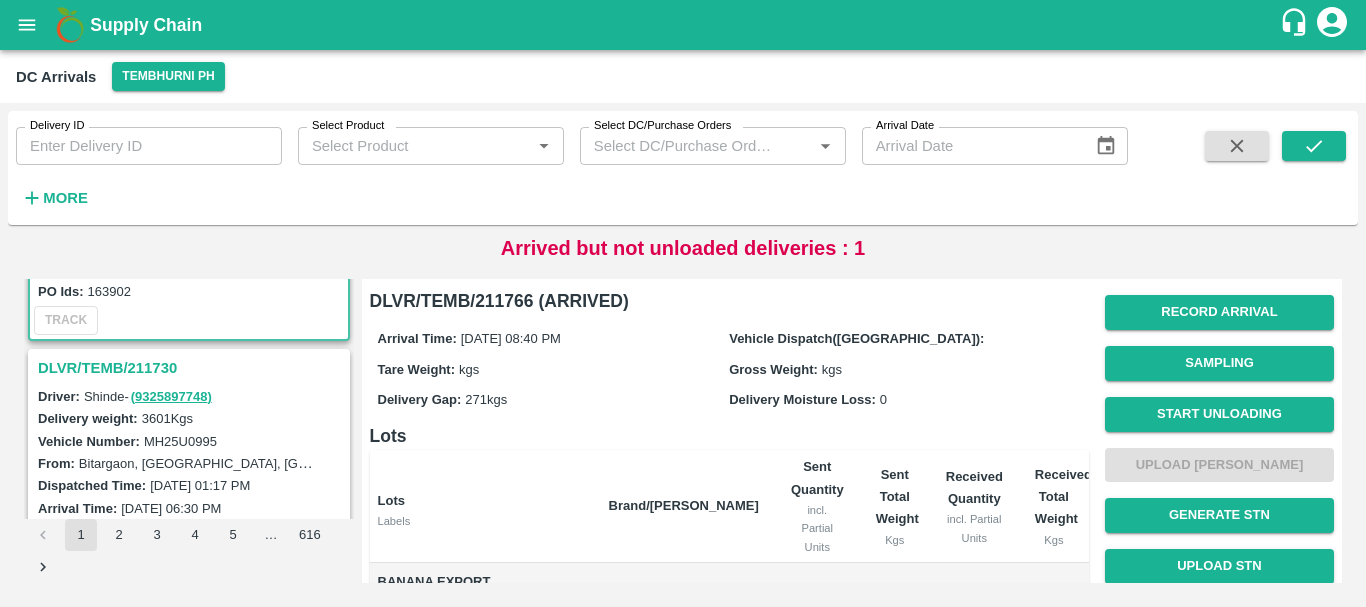 click on "DLVR/TEMB/211730" at bounding box center [192, 368] 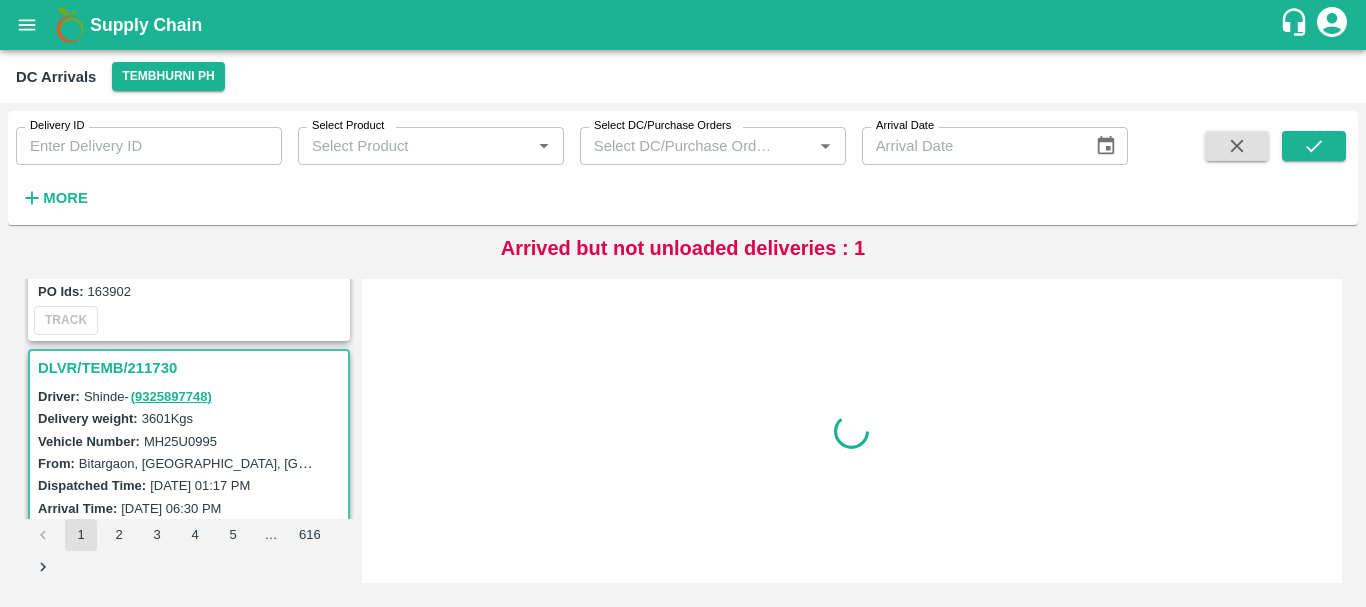 scroll 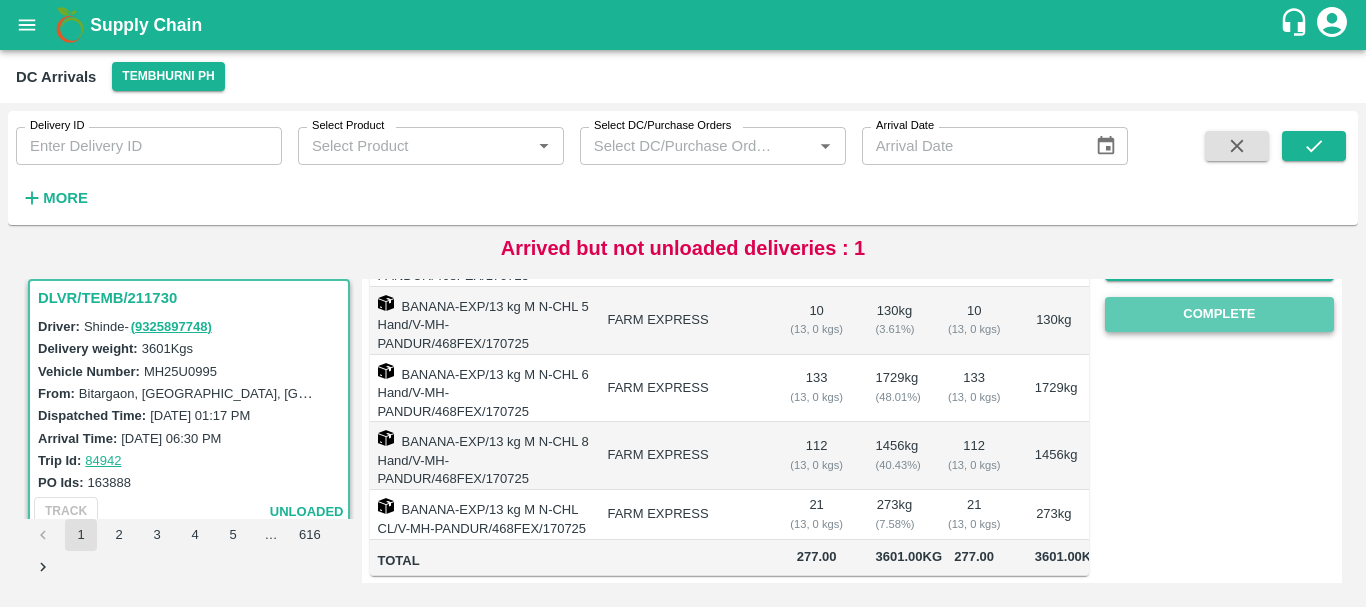 click on "Complete" at bounding box center [1219, 314] 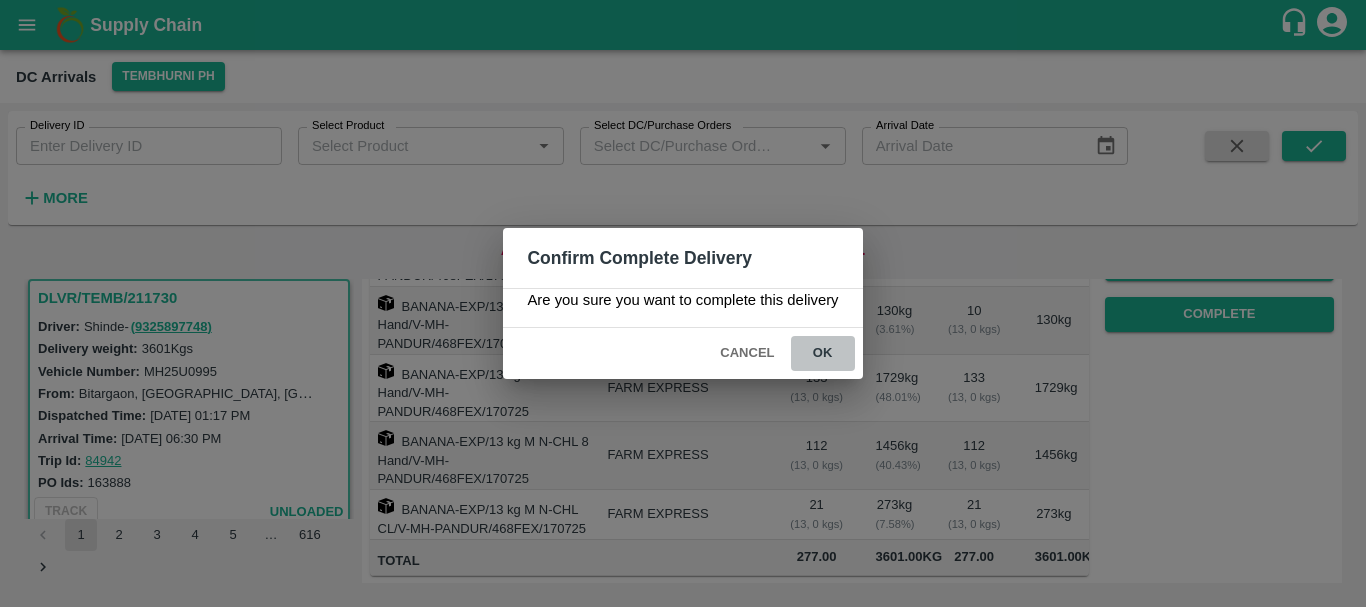 click on "ok" at bounding box center (823, 353) 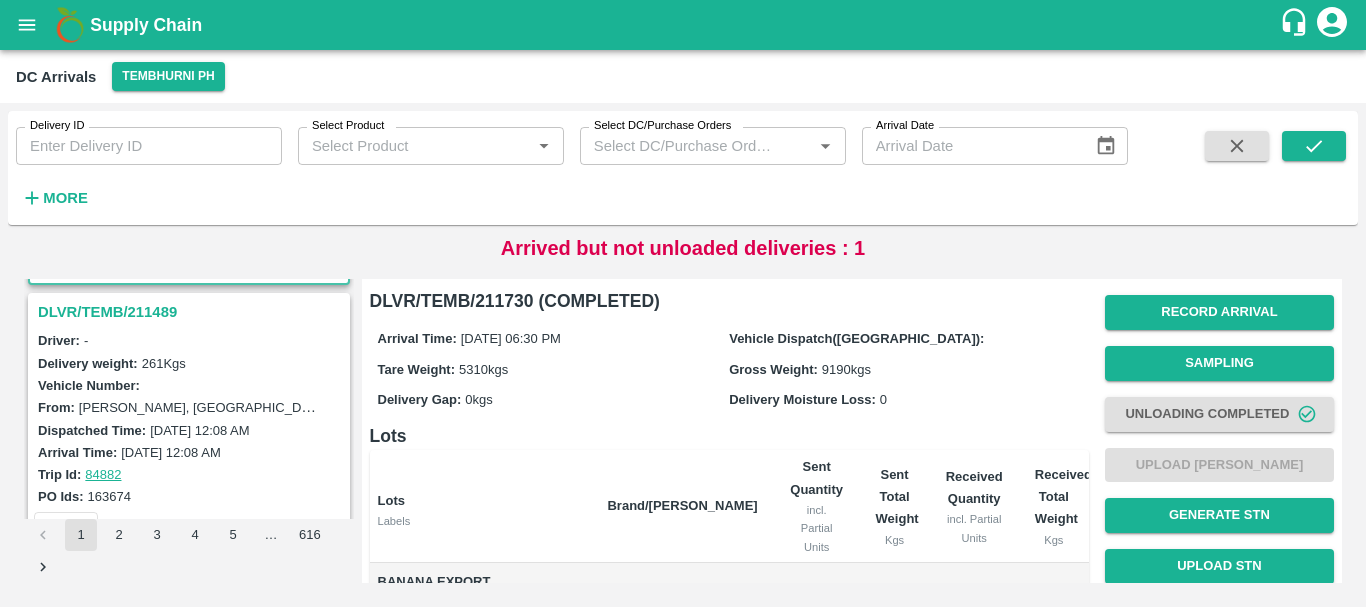 click on "DLVR/TEMB/211489" at bounding box center [192, 312] 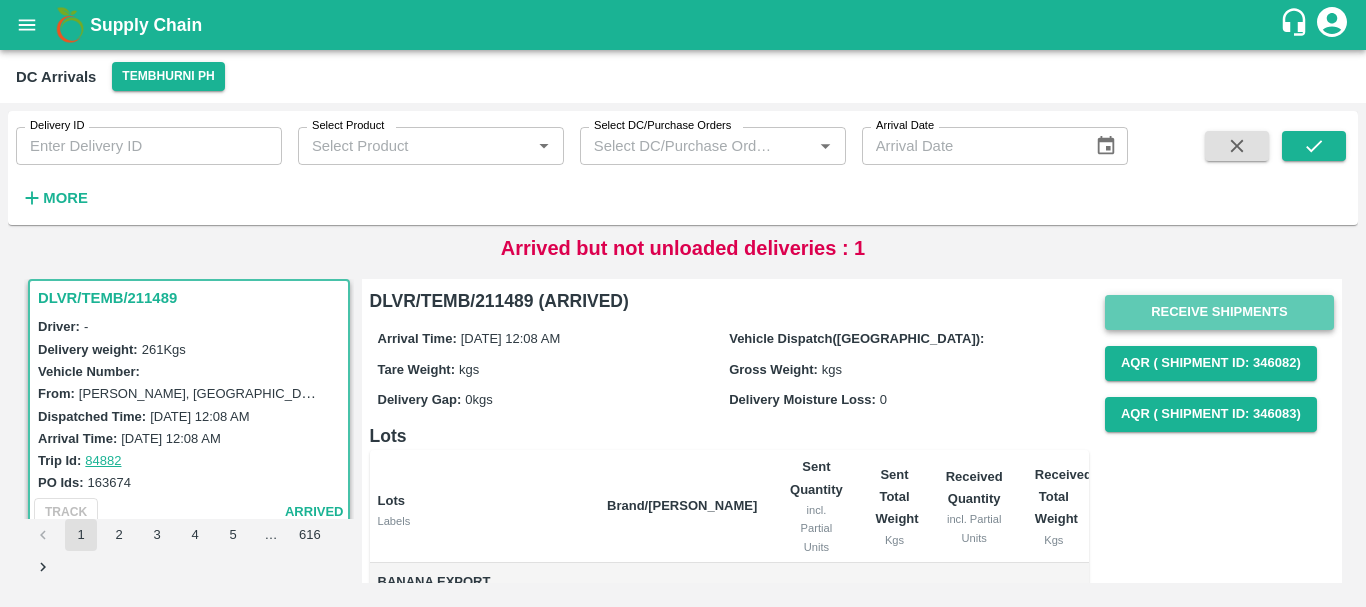 click on "Receive Shipments" at bounding box center (1219, 312) 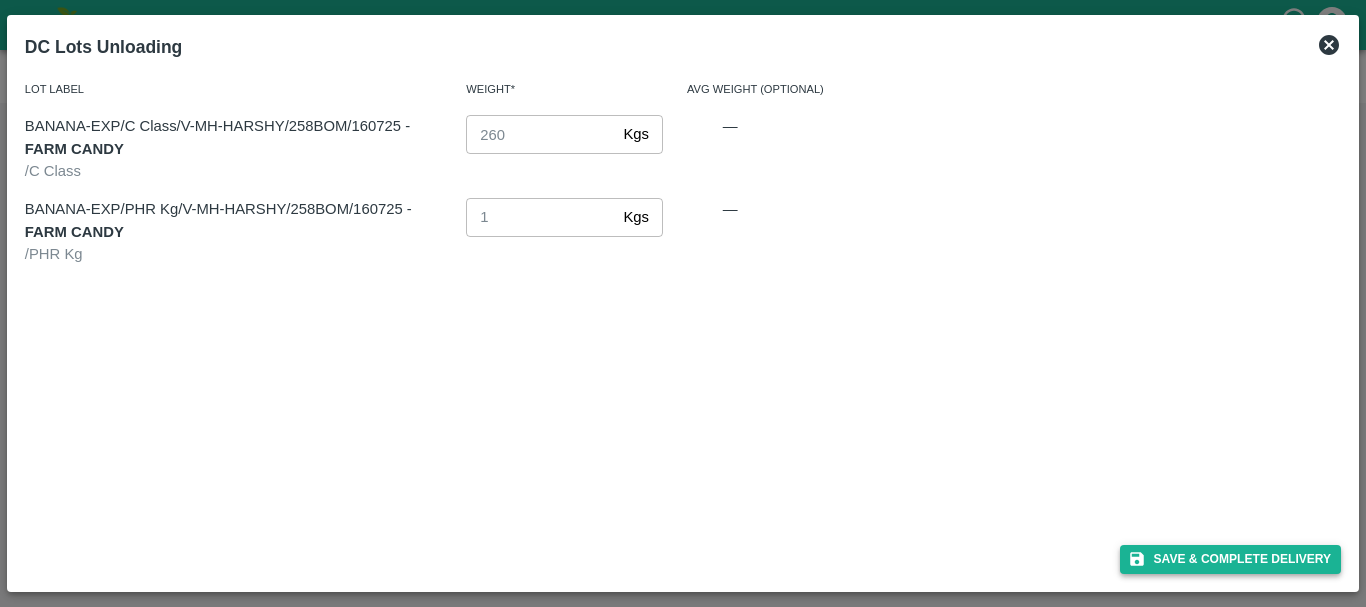 click on "Save & Complete Delivery" at bounding box center (1231, 559) 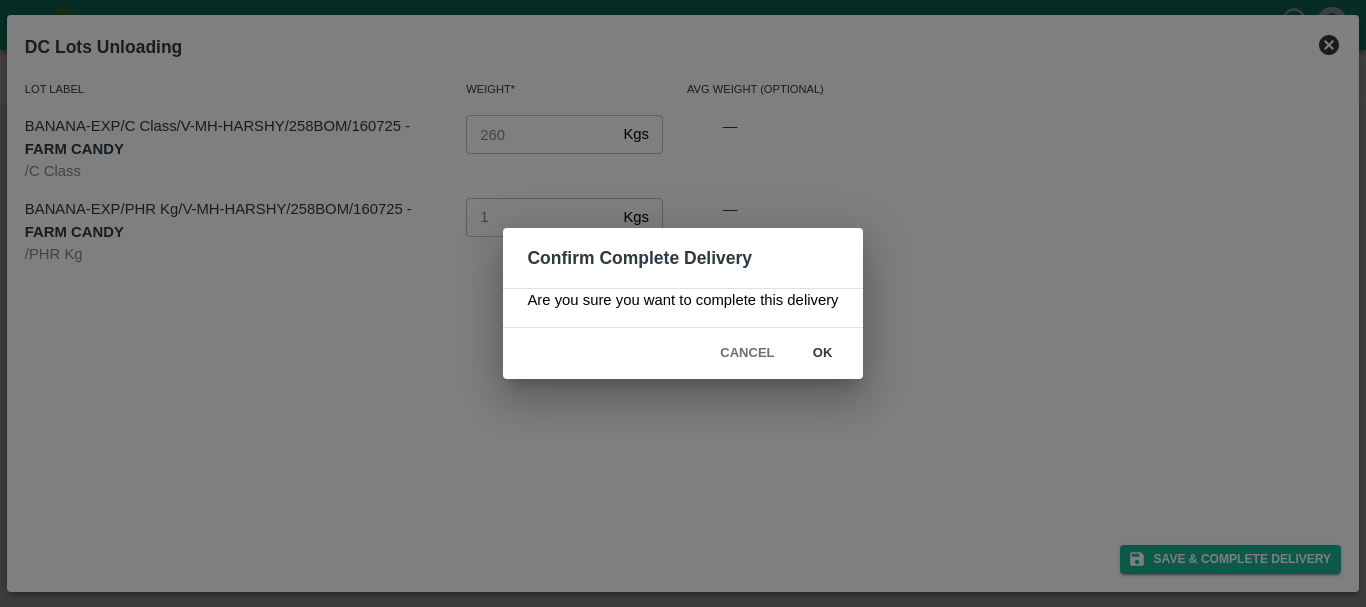 click on "ok" at bounding box center (823, 353) 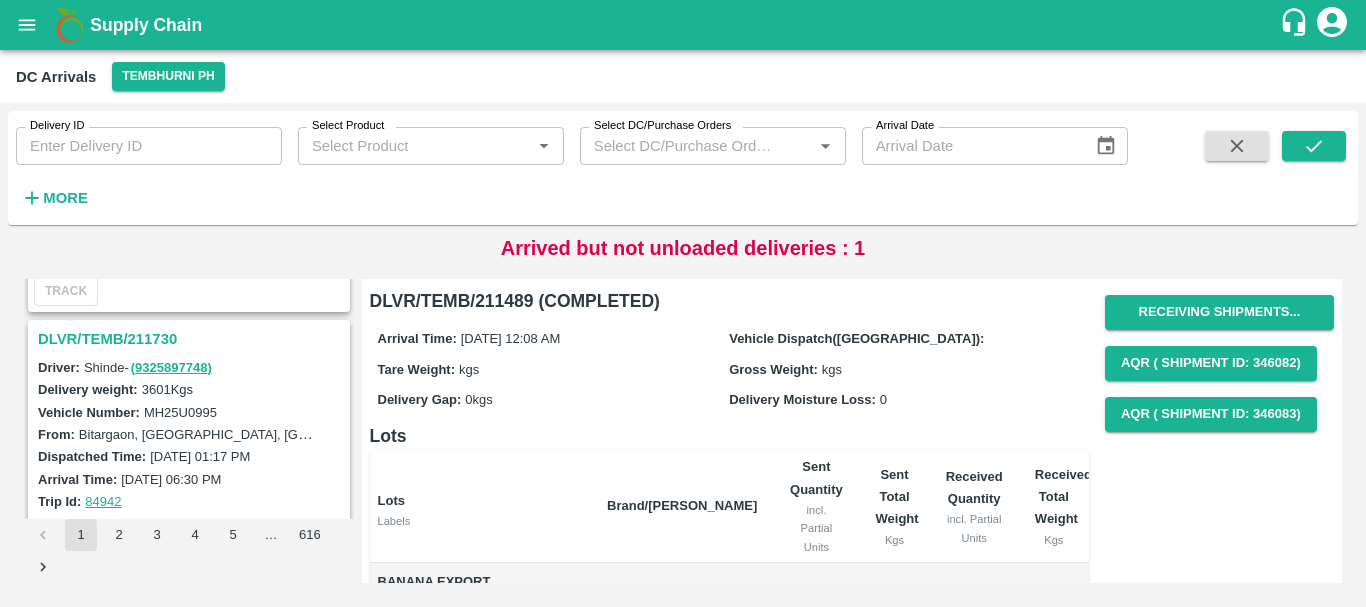 click on "DLVR/TEMB/211730" at bounding box center [192, 339] 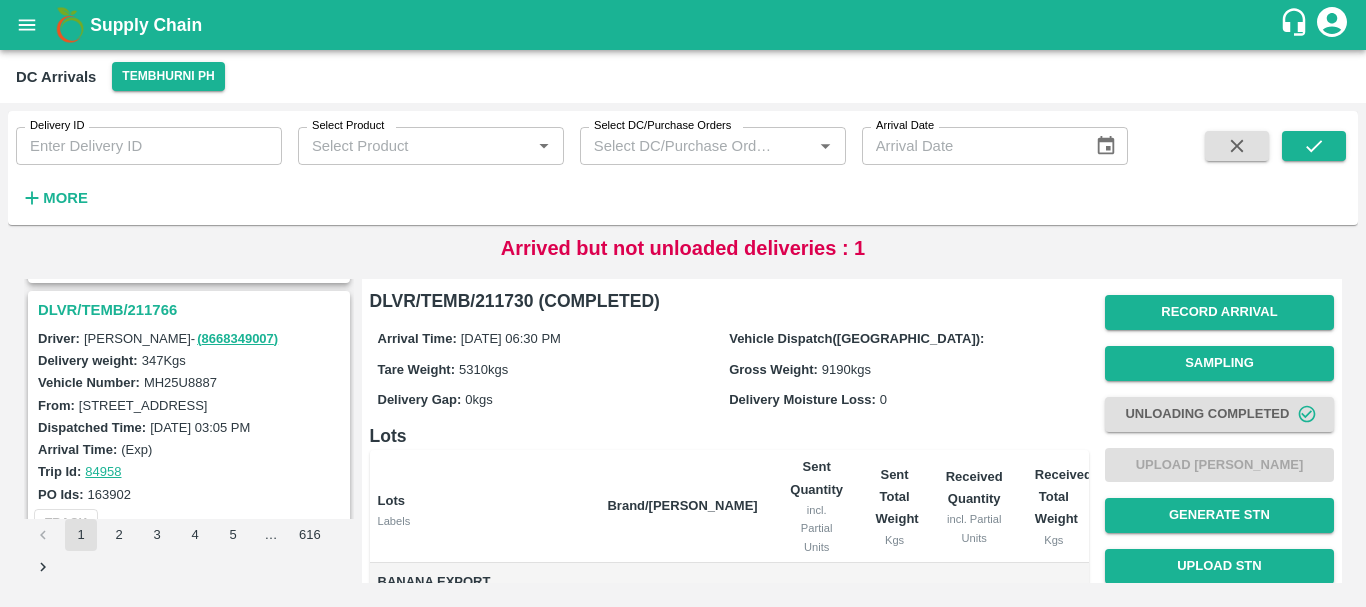 click on "DLVR/TEMB/211766" at bounding box center (192, 310) 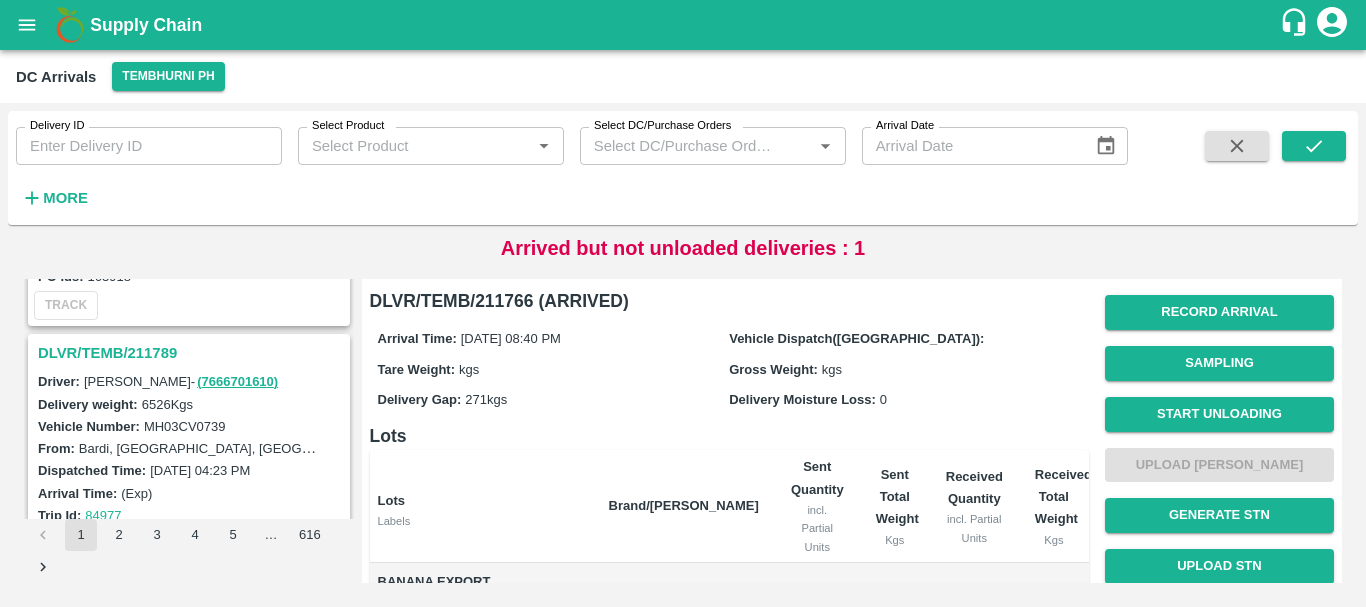 click on "DLVR/TEMB/211789" at bounding box center (192, 353) 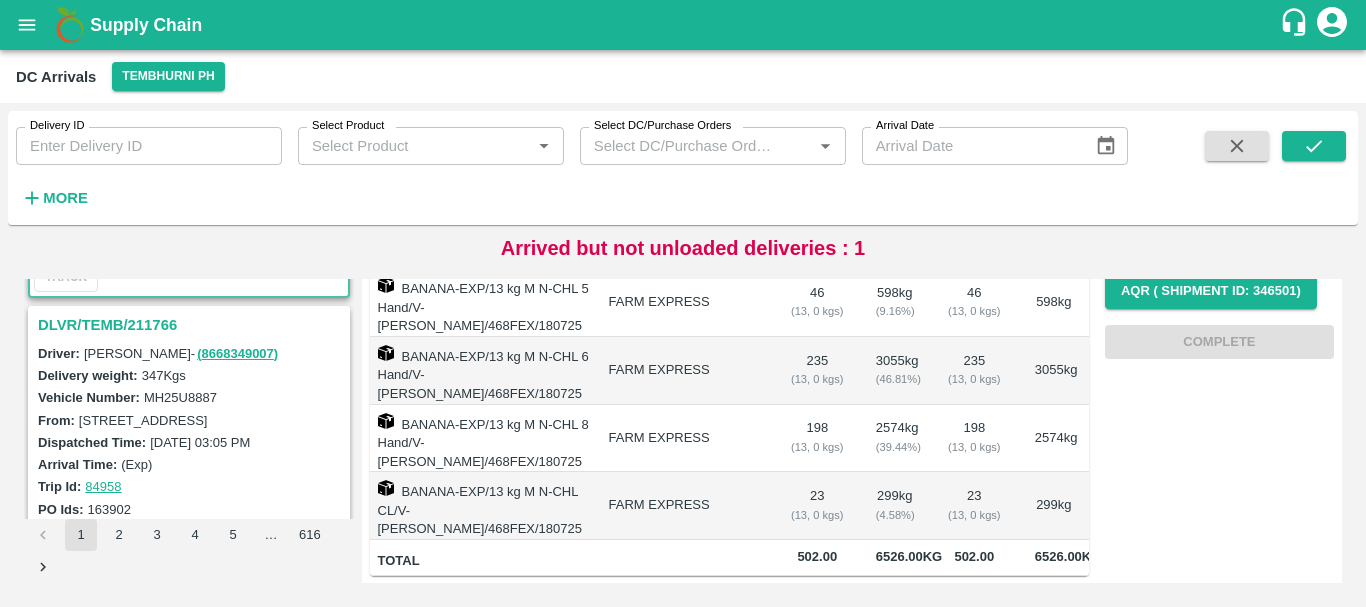 click on "DLVR/TEMB/211766" at bounding box center [192, 325] 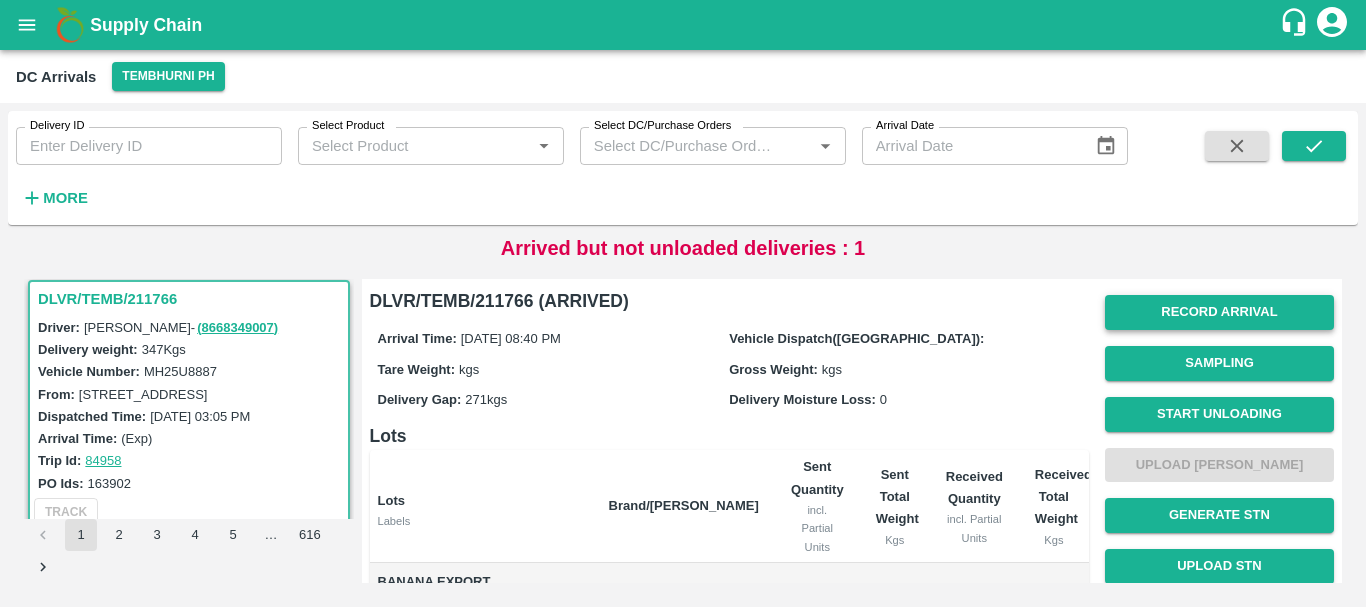 click on "Record Arrival" at bounding box center [1219, 312] 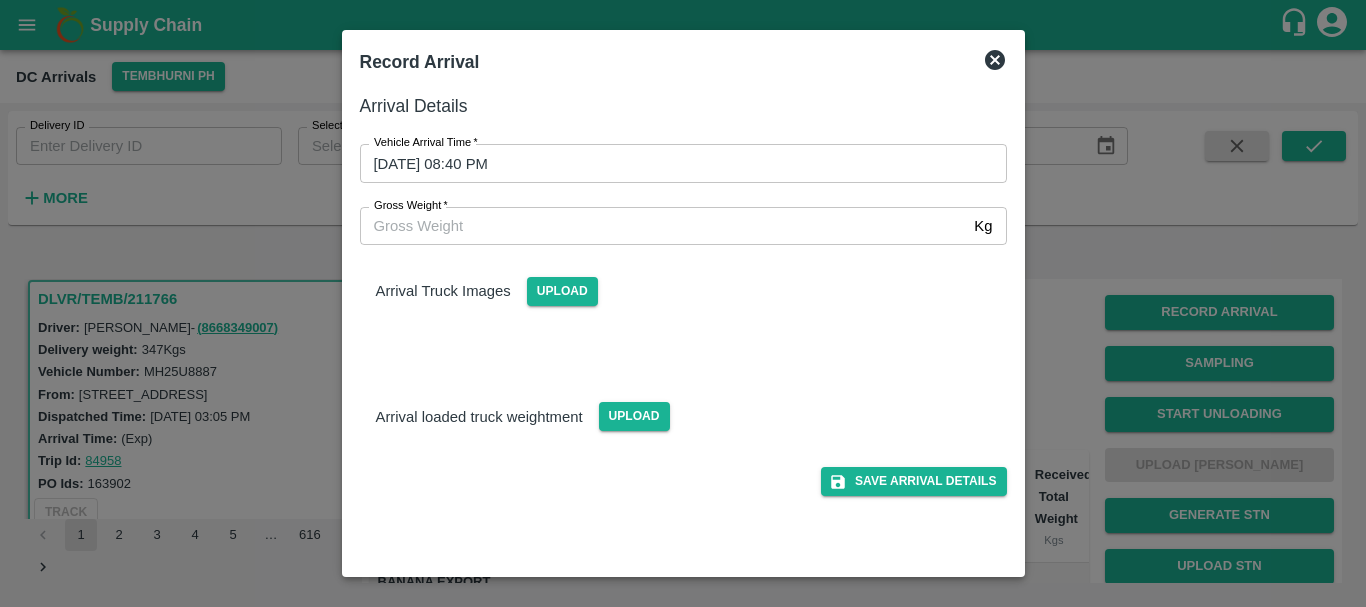 click at bounding box center (683, 303) 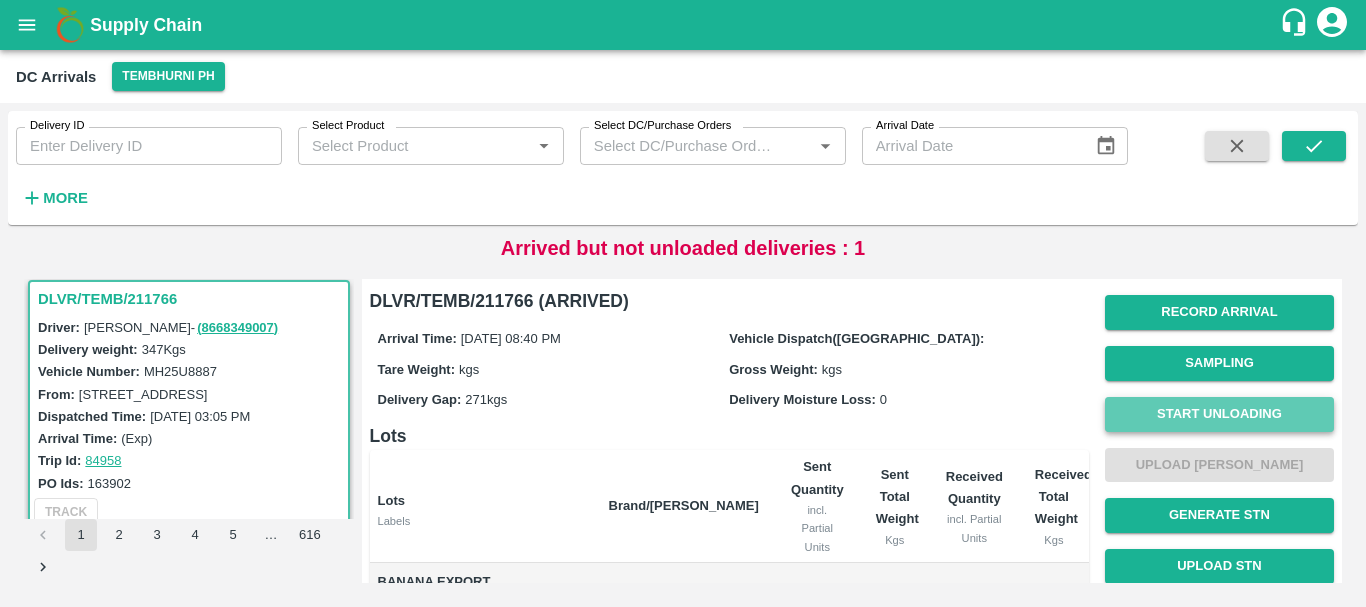 click on "Start Unloading" at bounding box center [1219, 414] 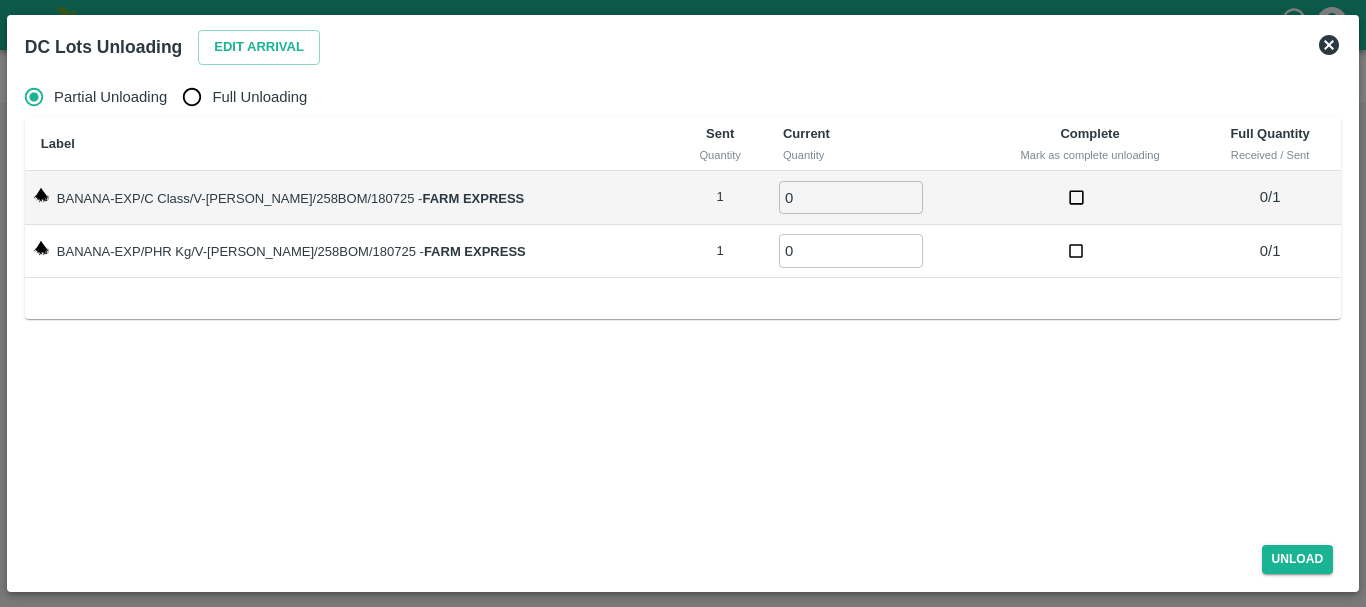 click 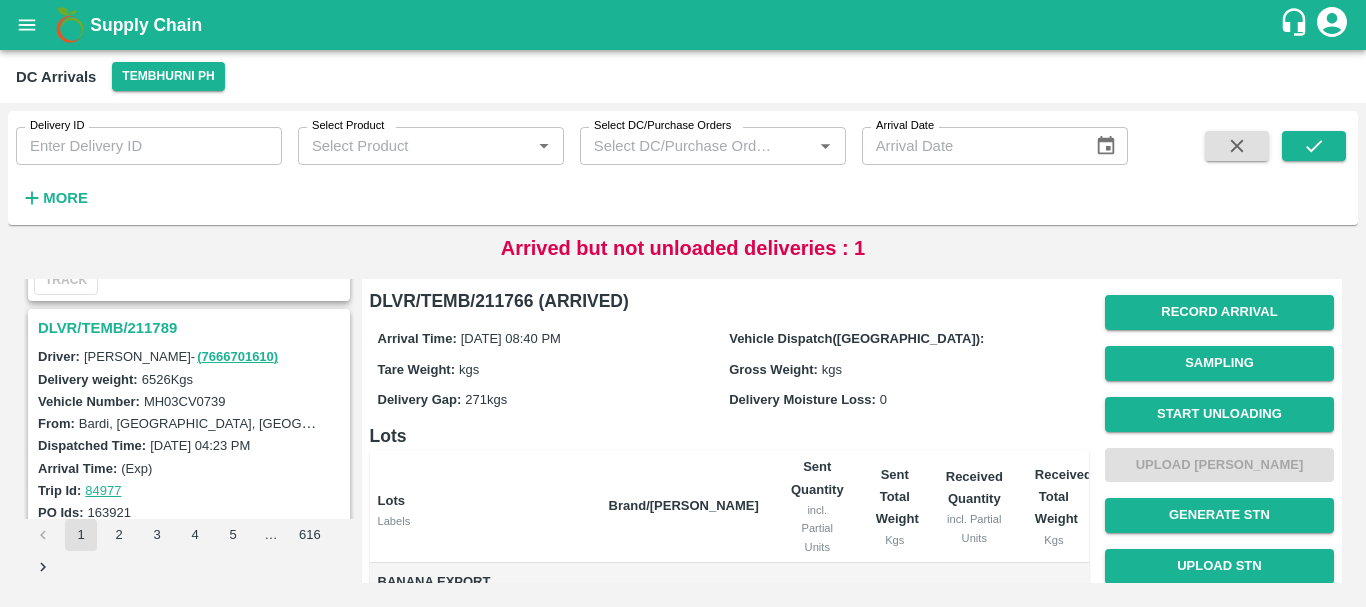 click on "DLVR/TEMB/211789" at bounding box center [192, 328] 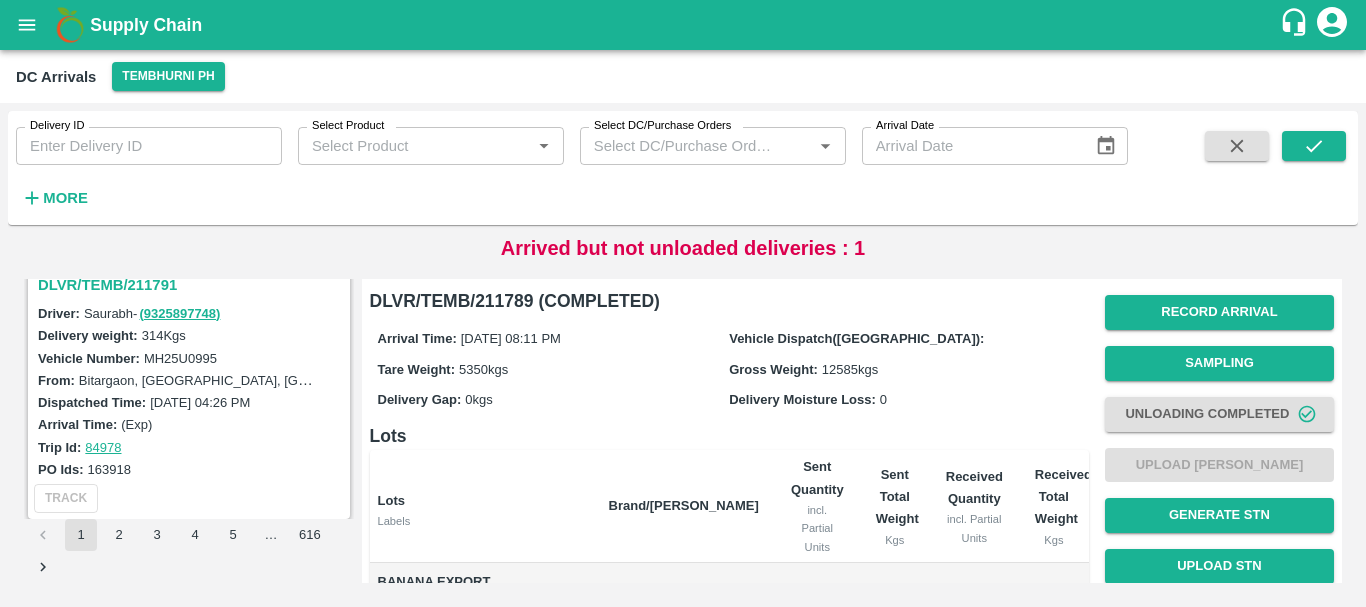 click on "DLVR/TEMB/211791" at bounding box center (192, 285) 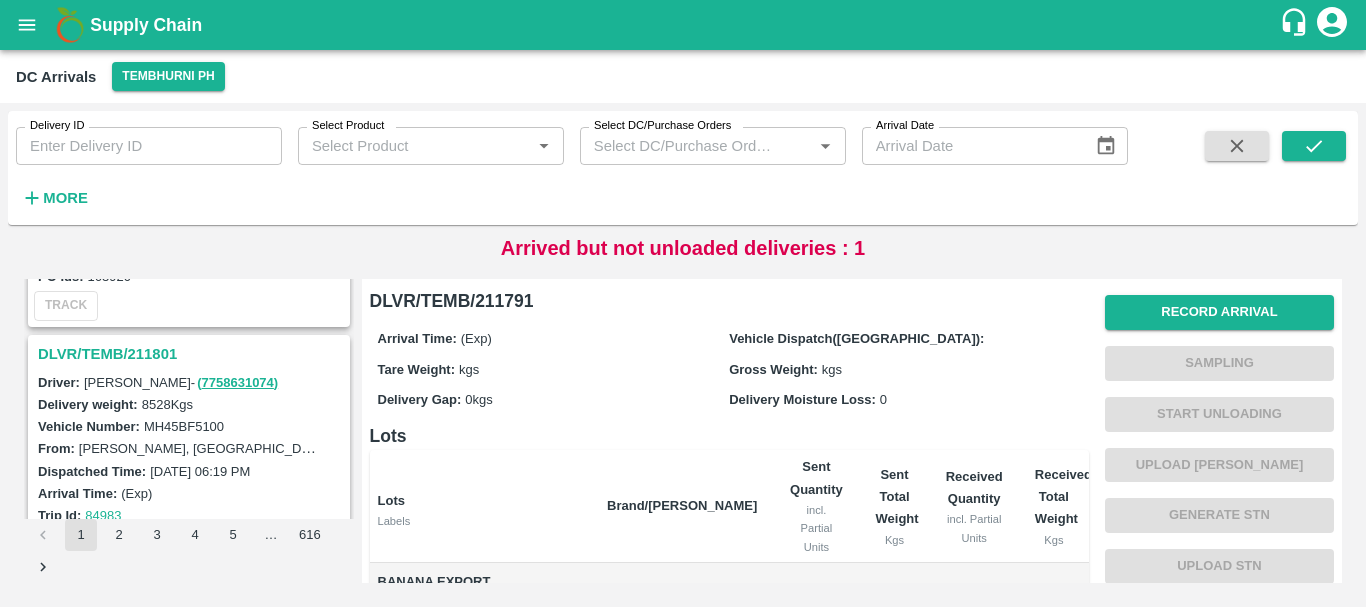 click on "DLVR/TEMB/211801" at bounding box center (189, 354) 